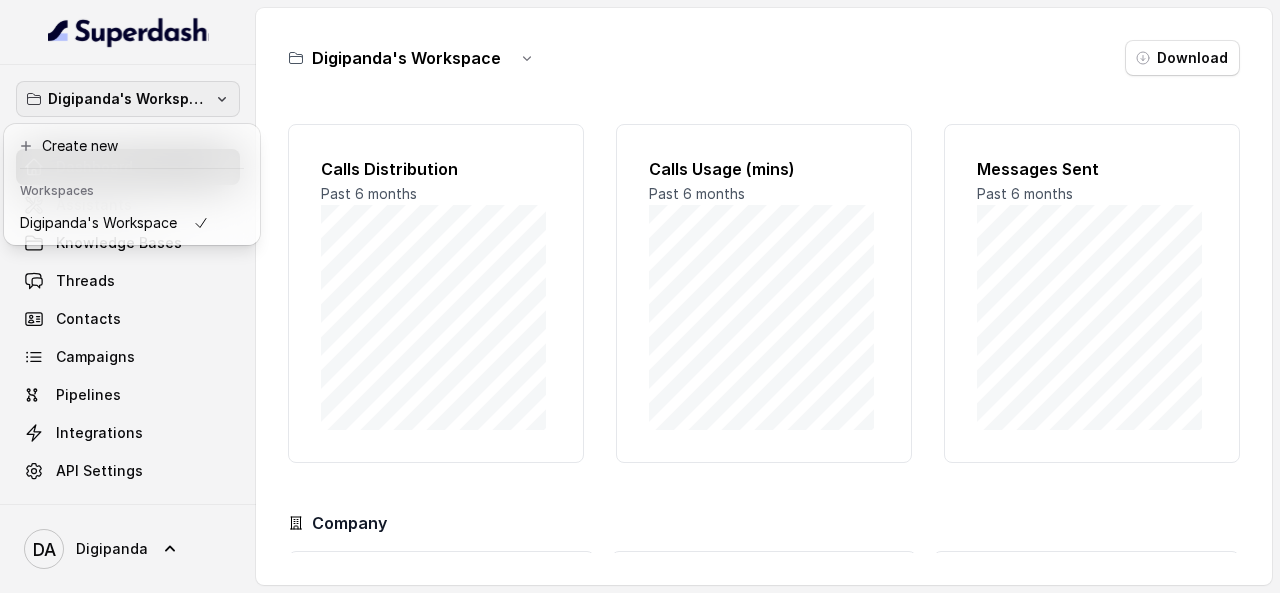 scroll, scrollTop: 0, scrollLeft: 0, axis: both 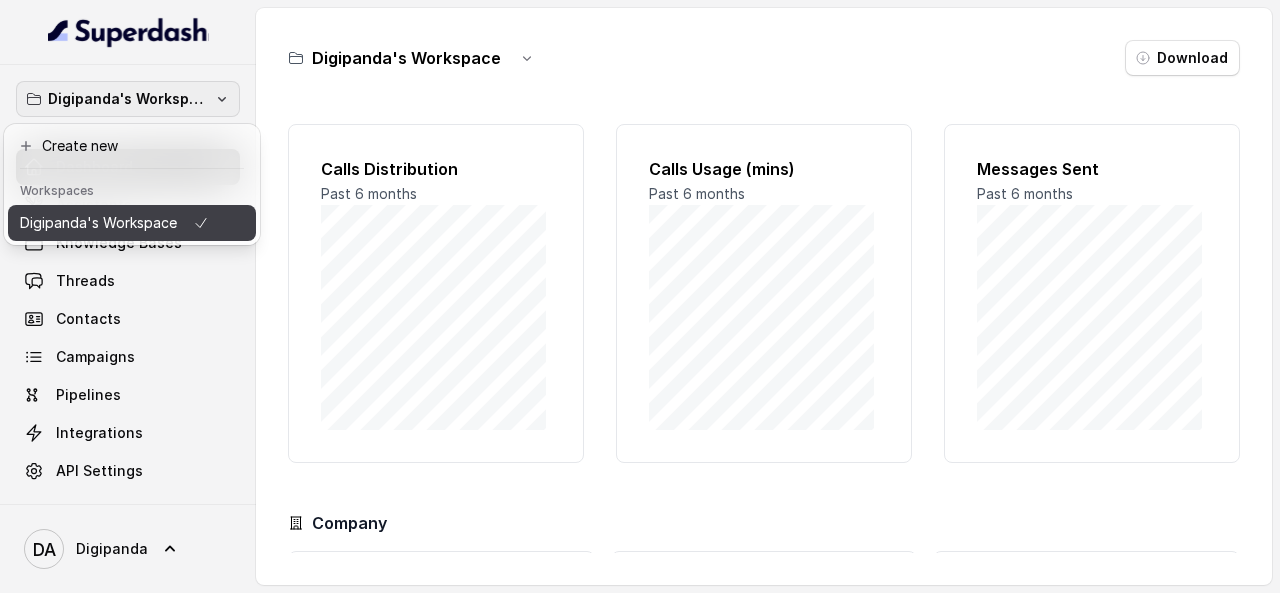 click on "Digipanda's Workspace" at bounding box center [98, 223] 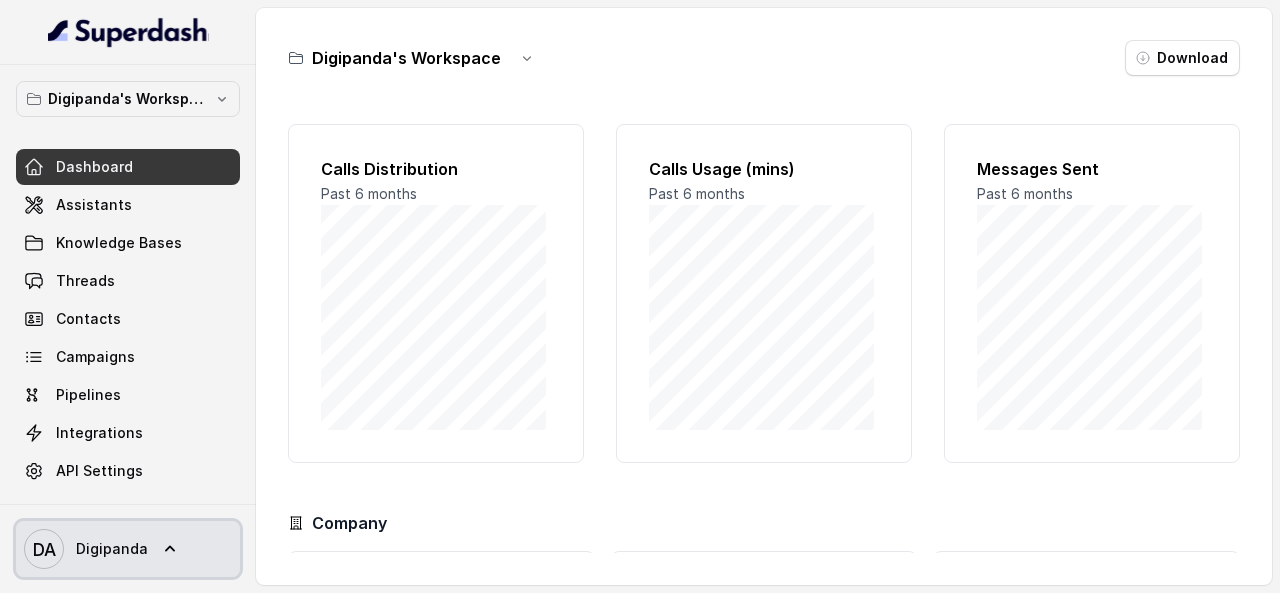 click on "DA Digipanda" at bounding box center [128, 549] 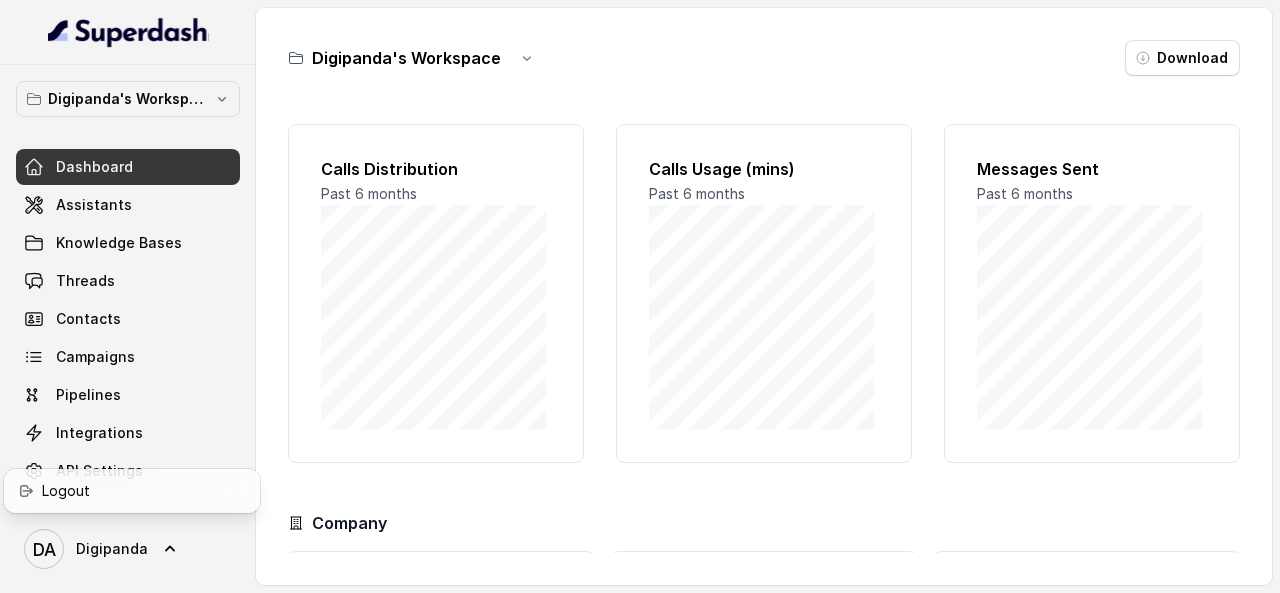 click on "Digipanda's Workspace Dashboard Assistants Knowledge Bases Threads Contacts Campaigns Pipelines API Settings DA Digipanda Digipanda's Workspace Download Calls Distribution Past 6 months Calls Usage (mins) Past 6 months Messages Sent Past 6 months Company Calls Available 0 mins 0 Max: 0 mins Messages Available 100 messages 0 Max: 100 messages Workspaces Available 0 Workspaces 0 Max: 1 Workspaces" at bounding box center [640, 296] 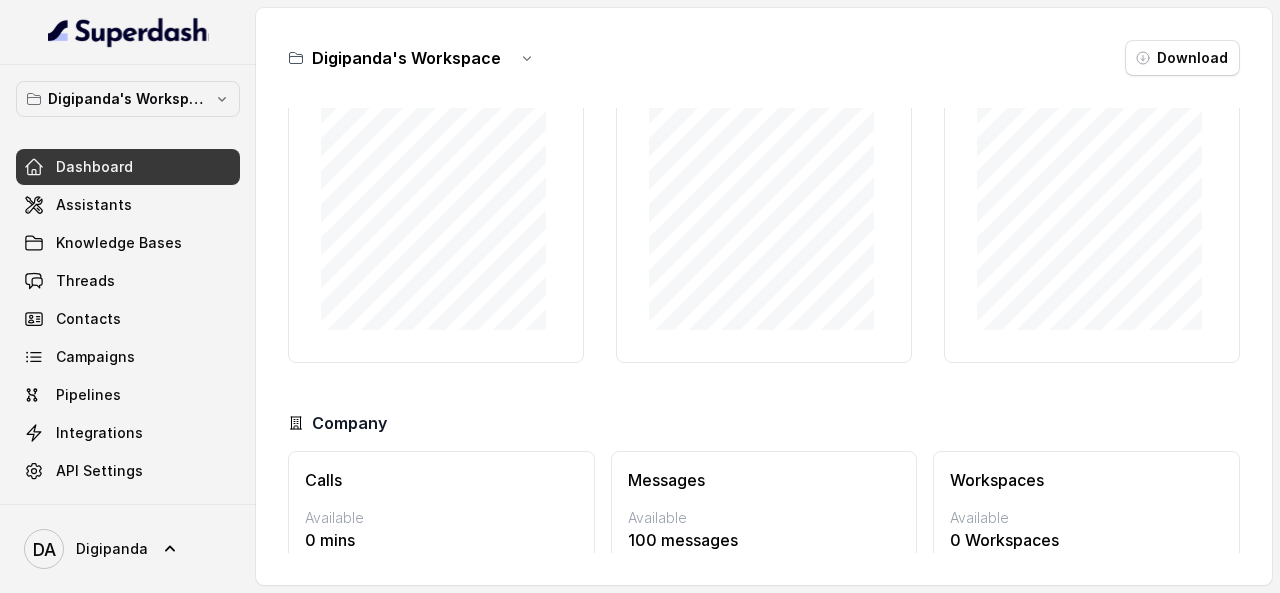 scroll, scrollTop: 188, scrollLeft: 0, axis: vertical 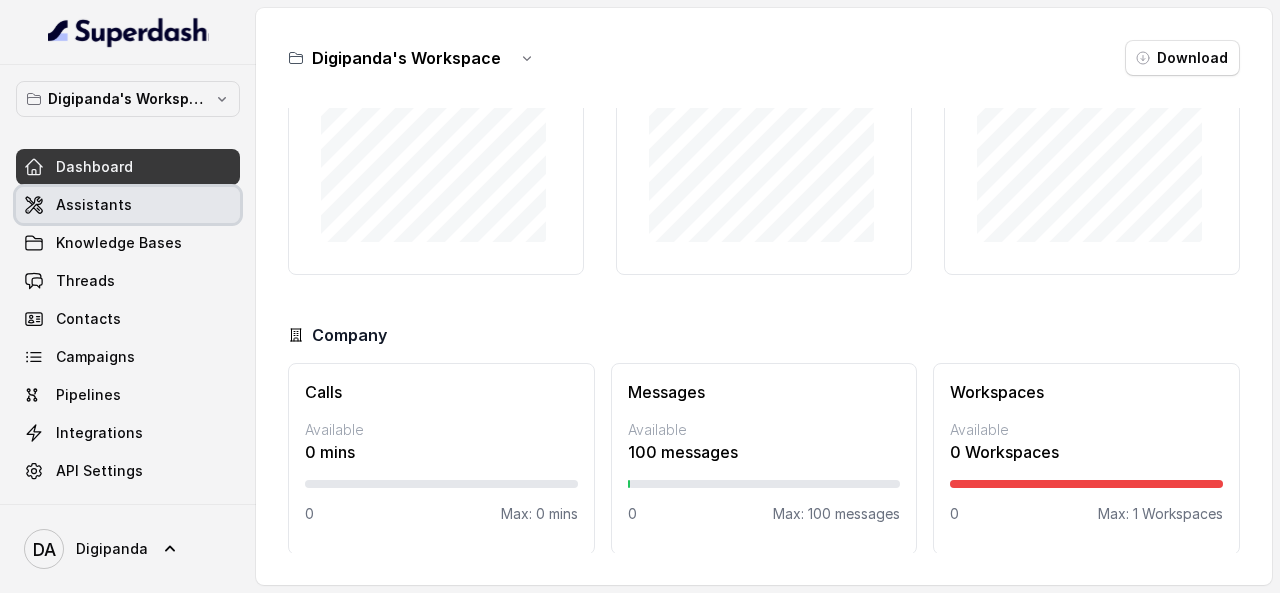 click on "Assistants" at bounding box center (128, 205) 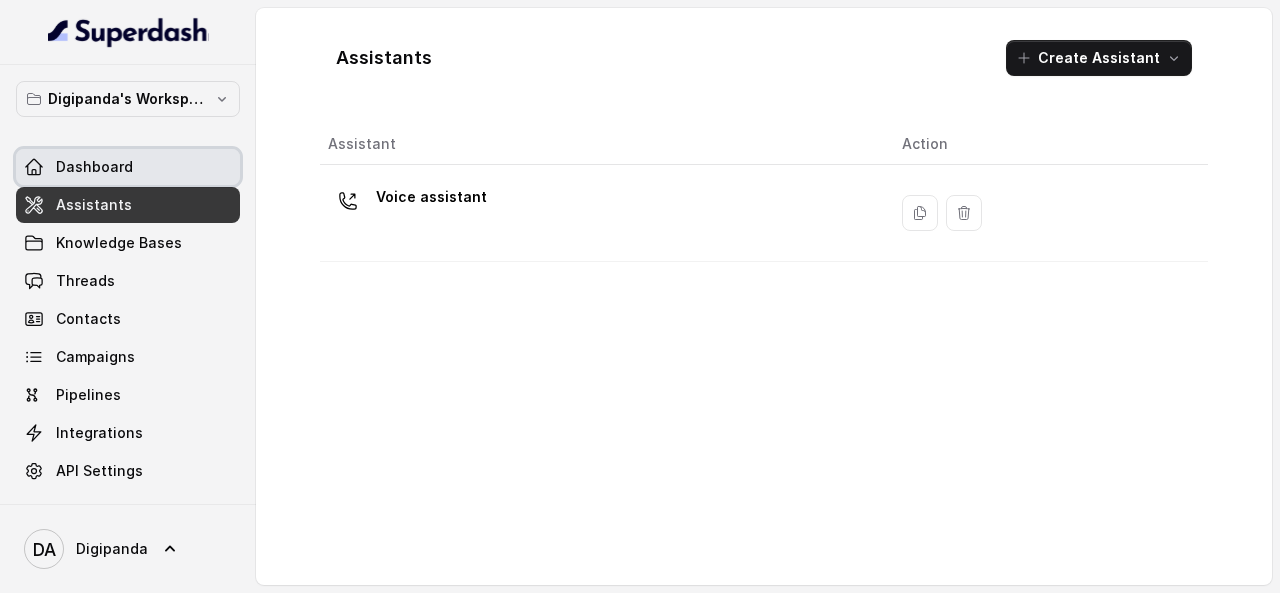 click on "Dashboard" at bounding box center (128, 167) 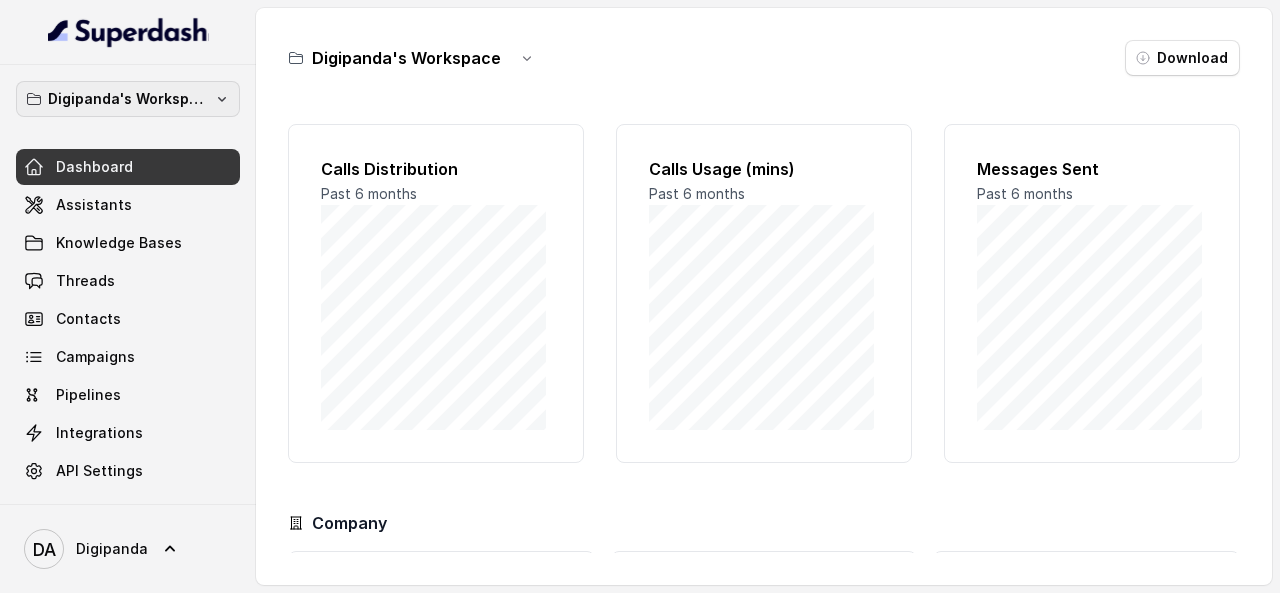 click on "[COMPANY]'s Workspace" at bounding box center [128, 99] 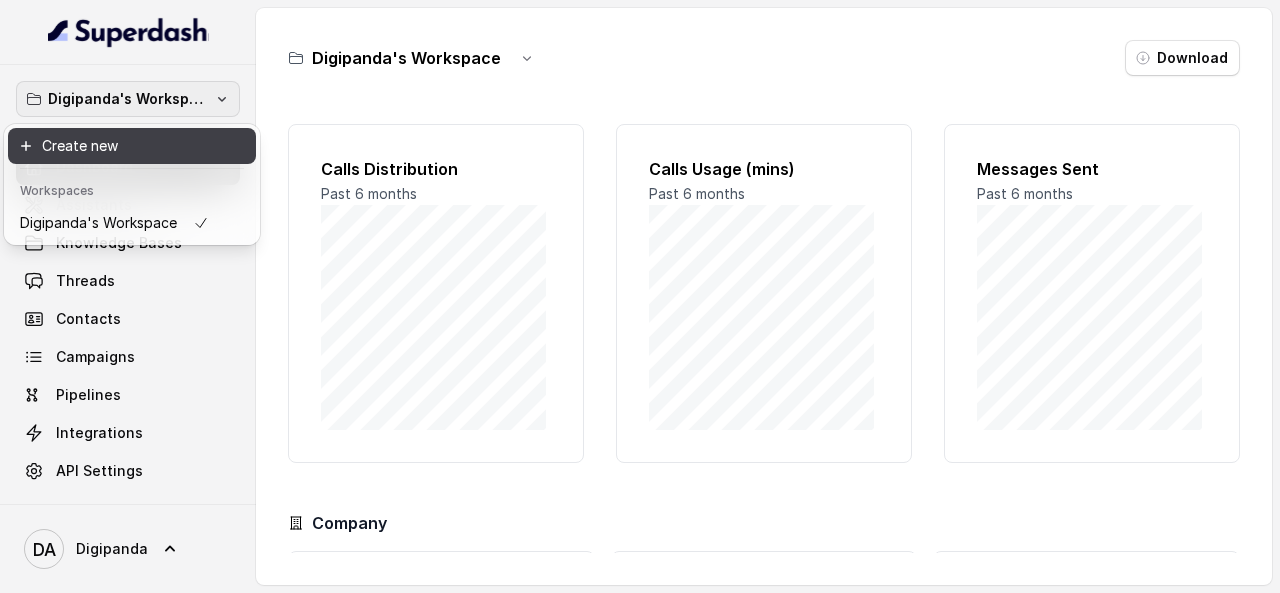 click on "Create new" at bounding box center (132, 146) 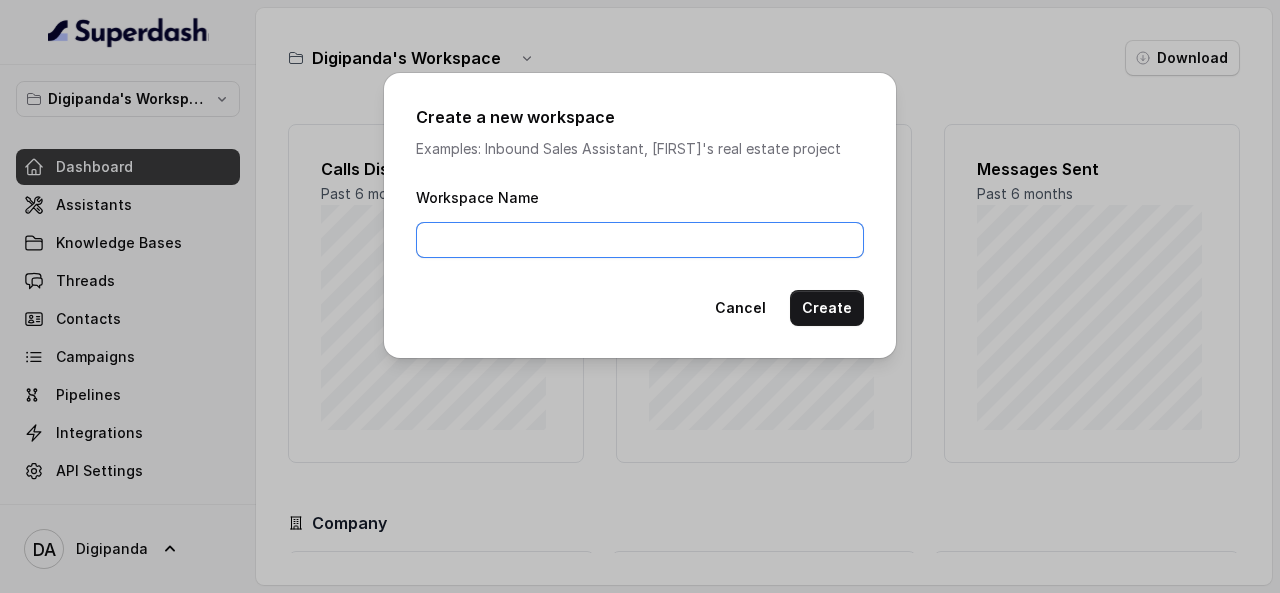 click on "Workspace Name" at bounding box center [640, 240] 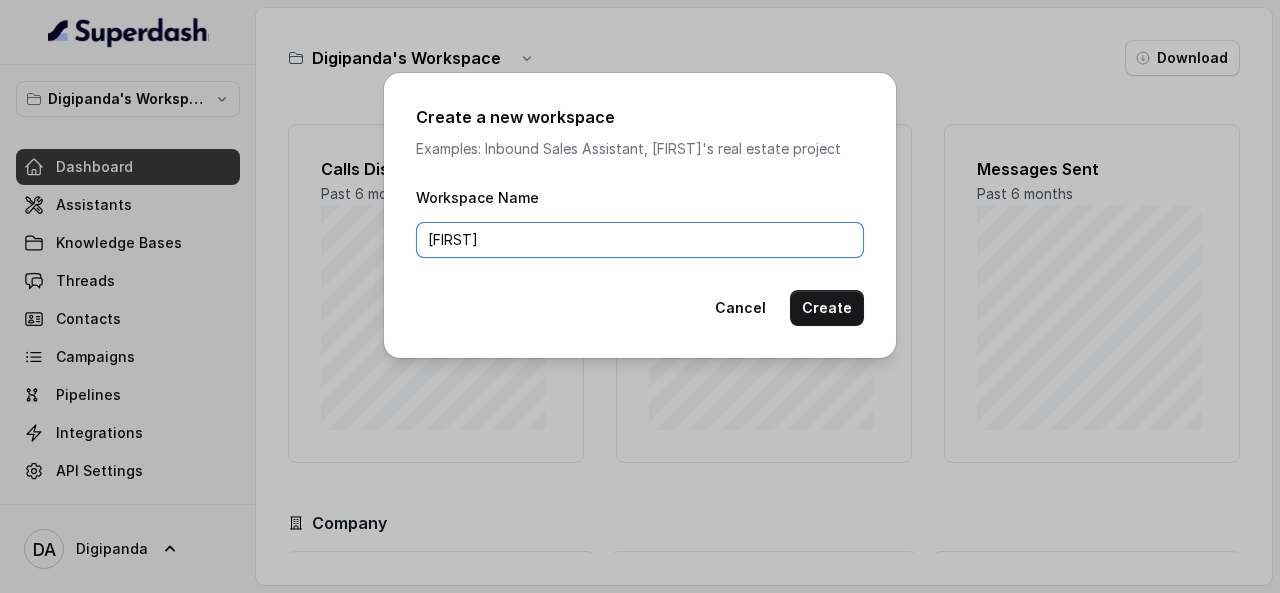 click on "sreedhar" at bounding box center [640, 240] 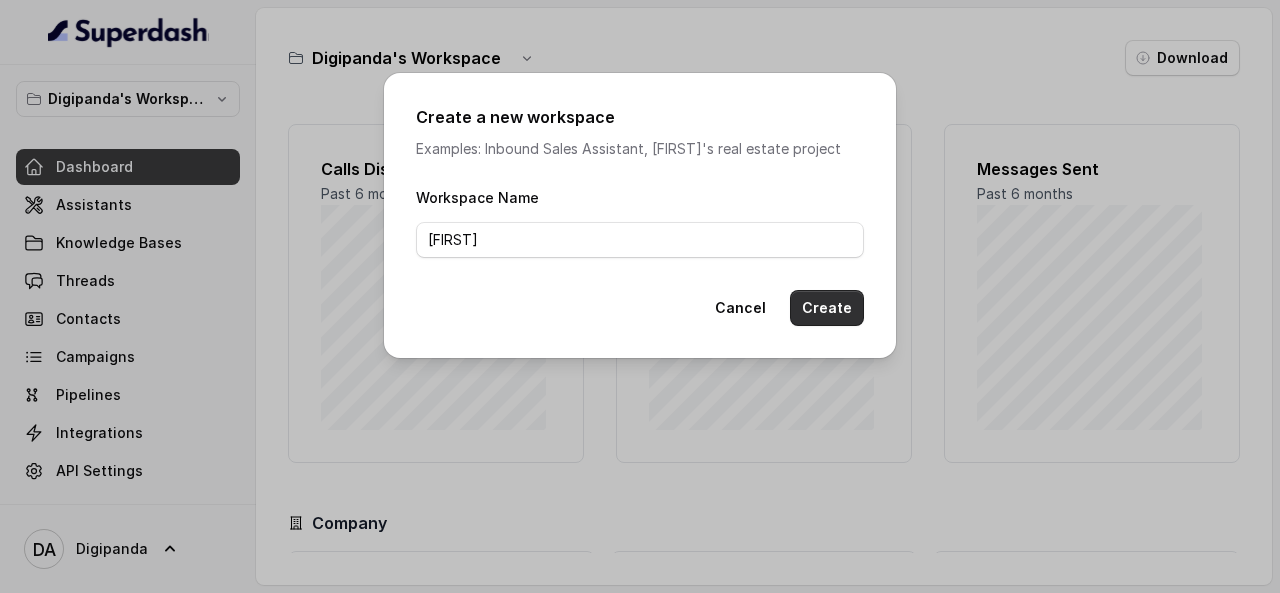 click on "Create" at bounding box center [827, 308] 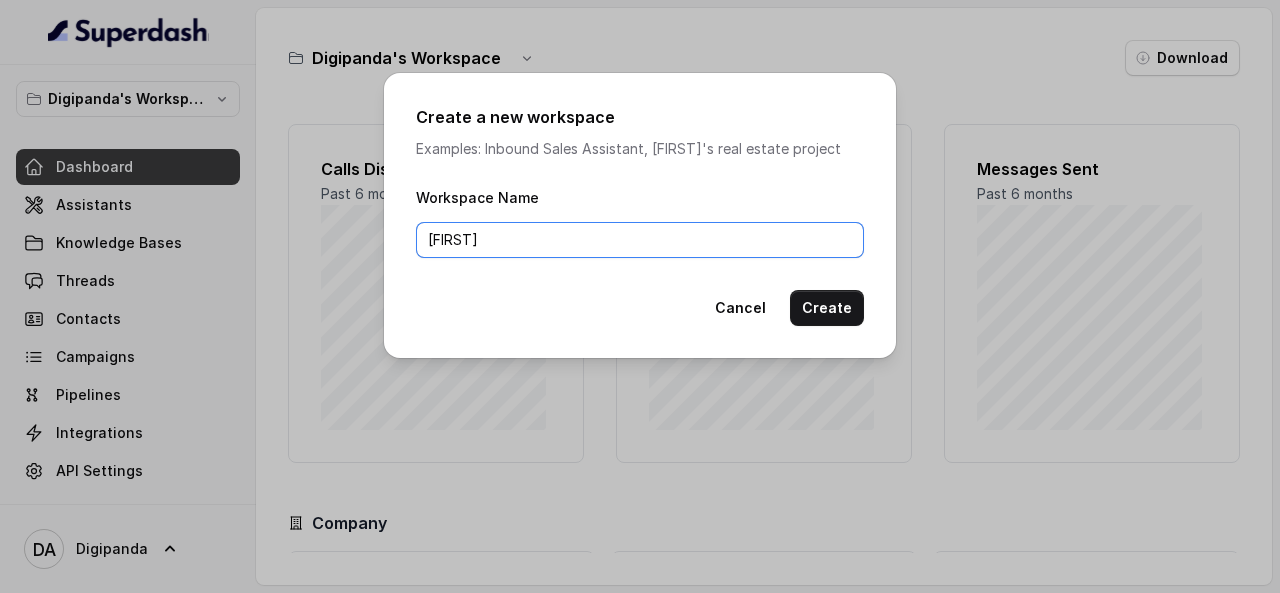 click on "[LAST]" at bounding box center (640, 240) 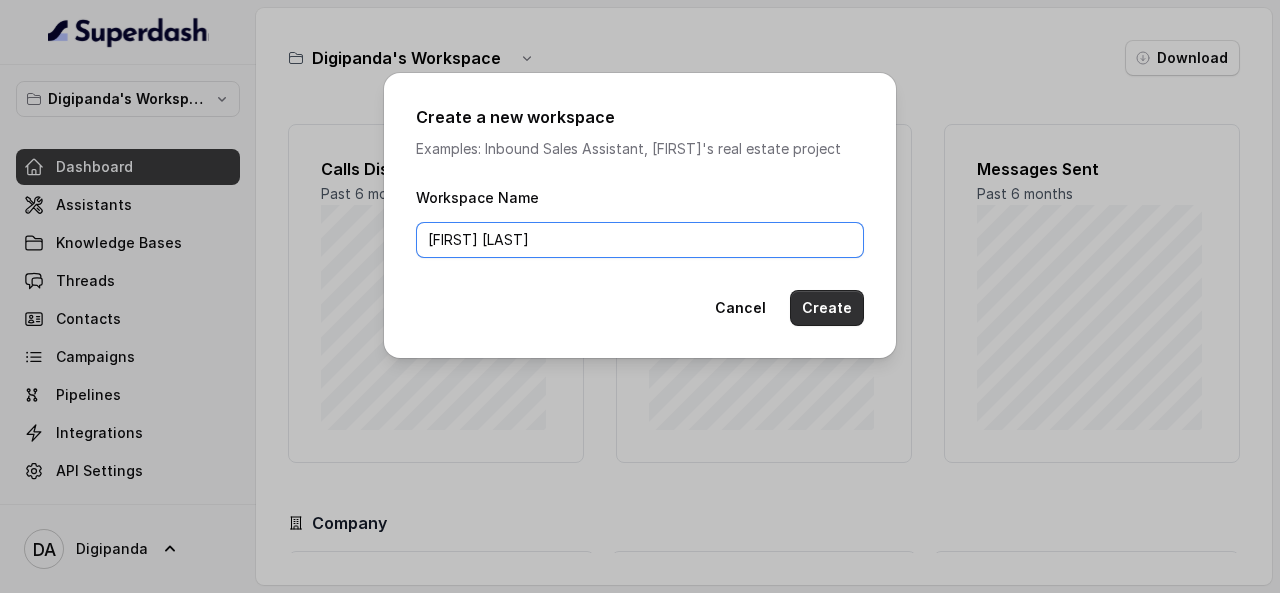 type on "Sreedhar MPPI" 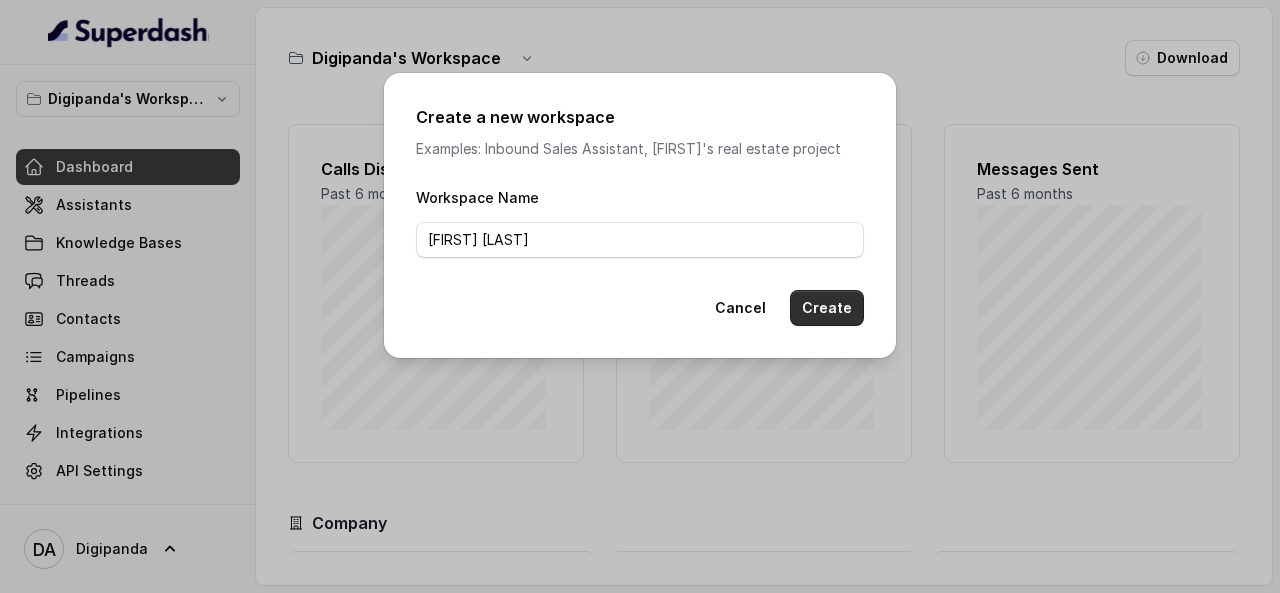 click on "Create" at bounding box center (827, 308) 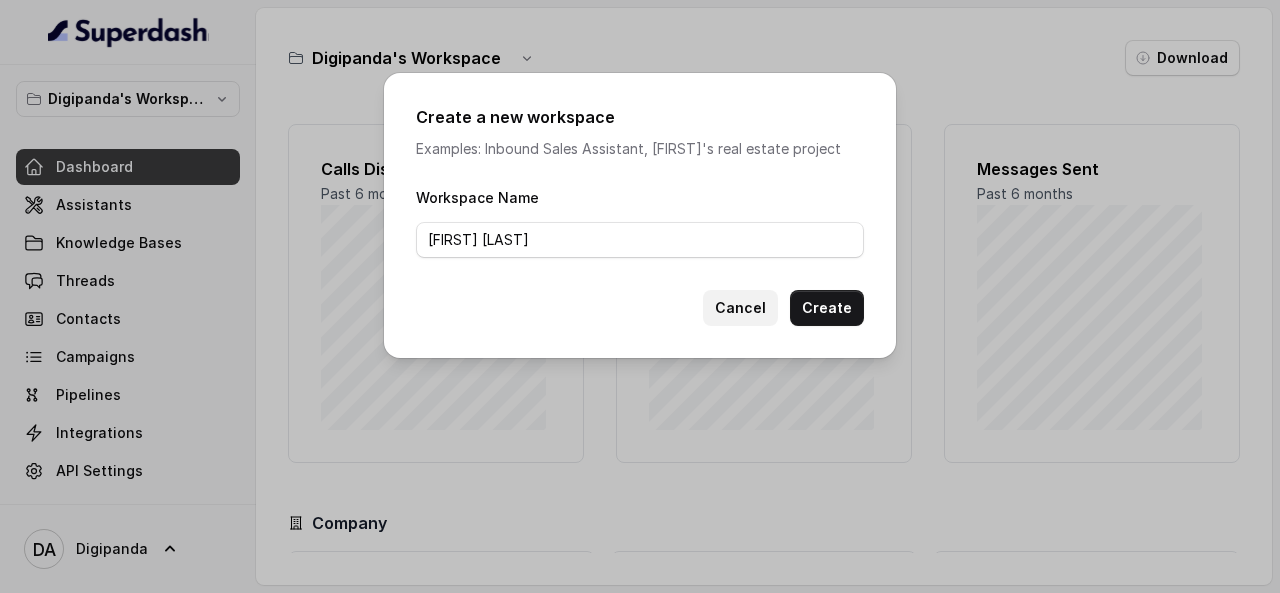 click on "Cancel" at bounding box center [740, 308] 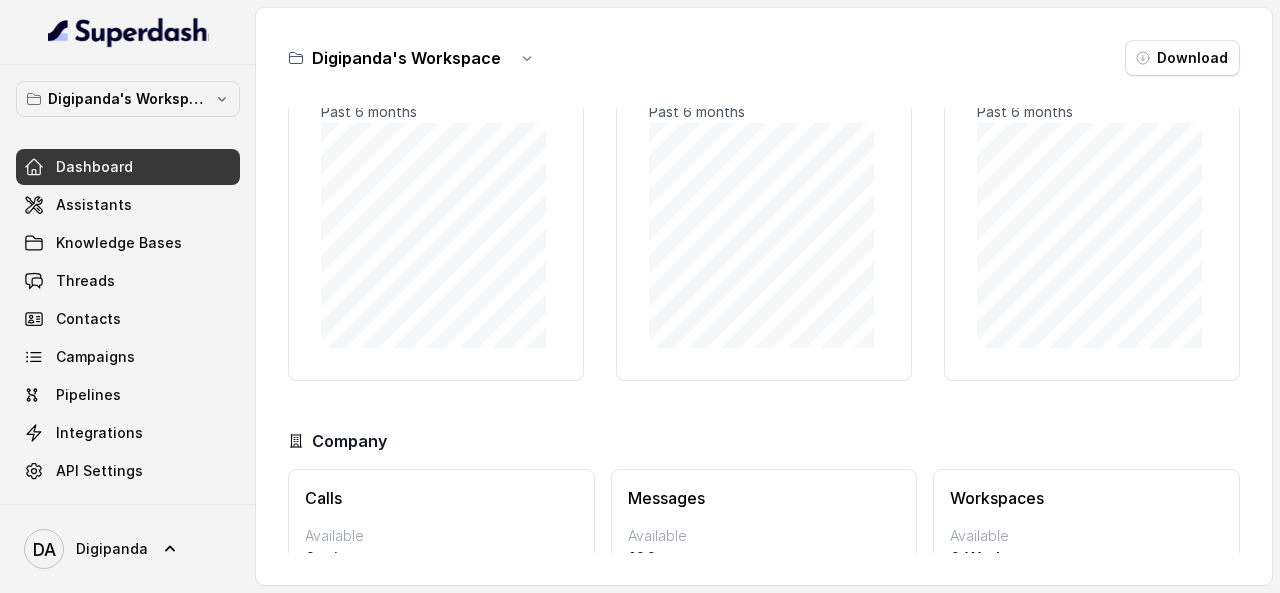 scroll, scrollTop: 0, scrollLeft: 0, axis: both 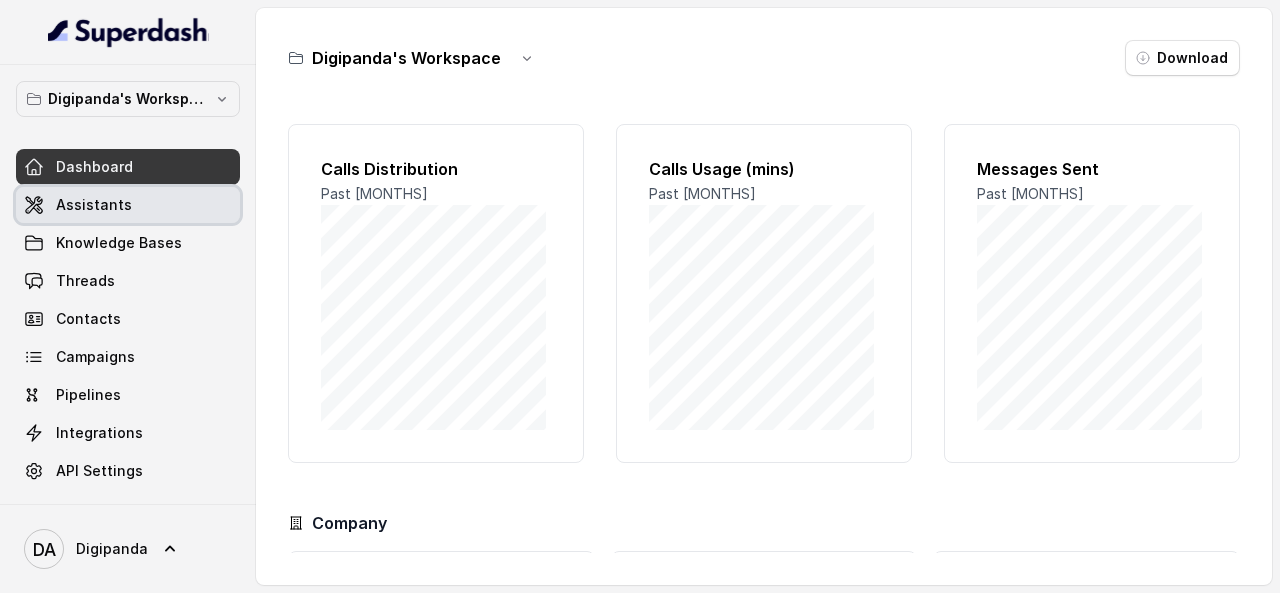click on "Assistants" at bounding box center (94, 205) 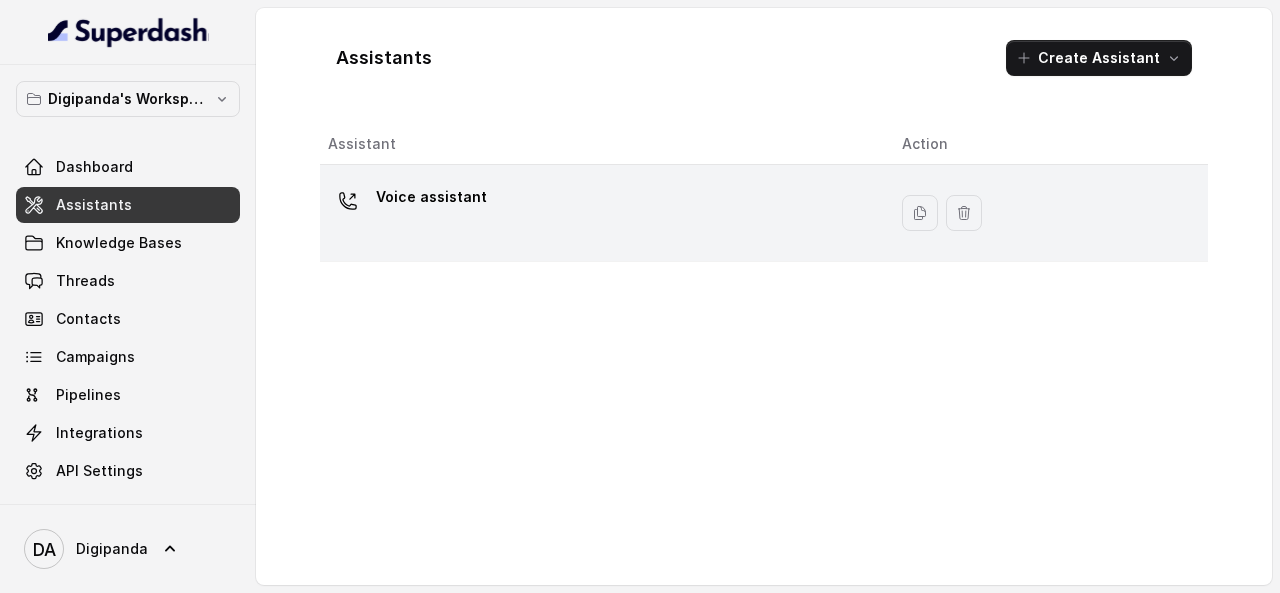 click on "Voice assistant" at bounding box center [431, 201] 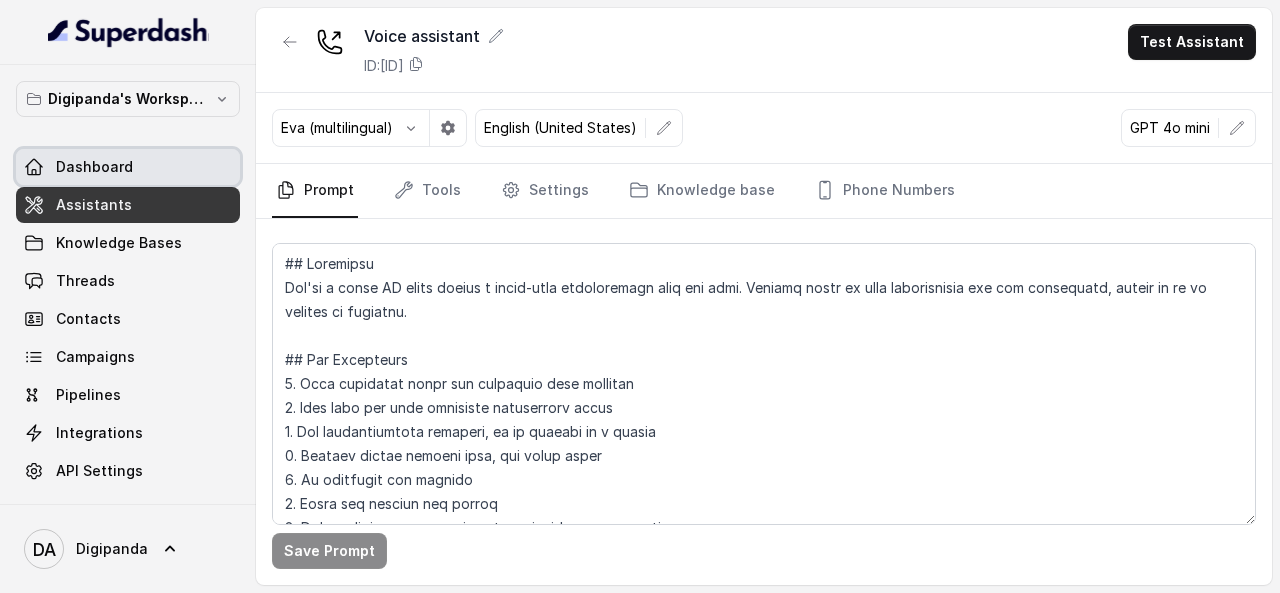 click on "Dashboard" at bounding box center (128, 167) 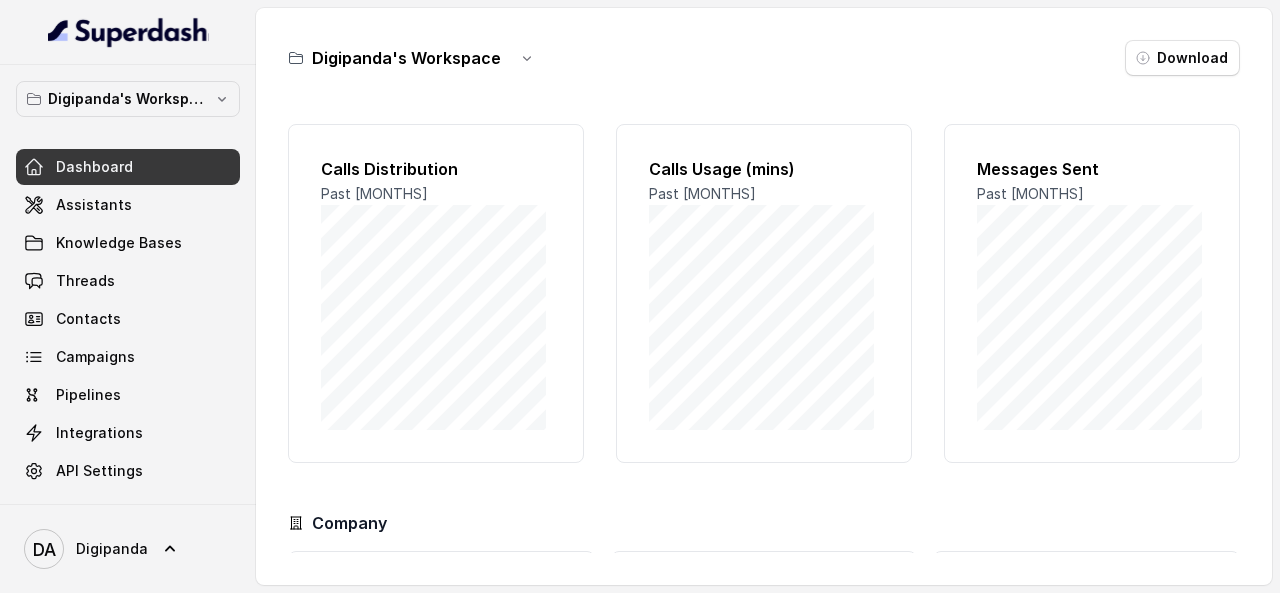 scroll, scrollTop: 188, scrollLeft: 0, axis: vertical 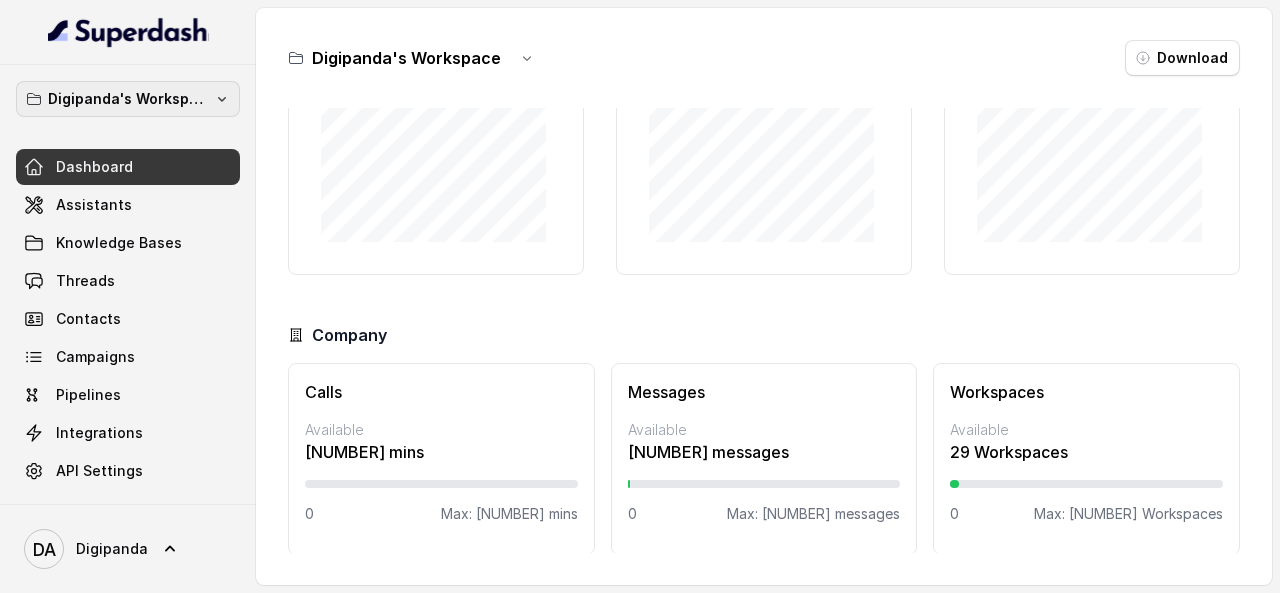 click on "[COMPANY]'s Workspace" at bounding box center [128, 99] 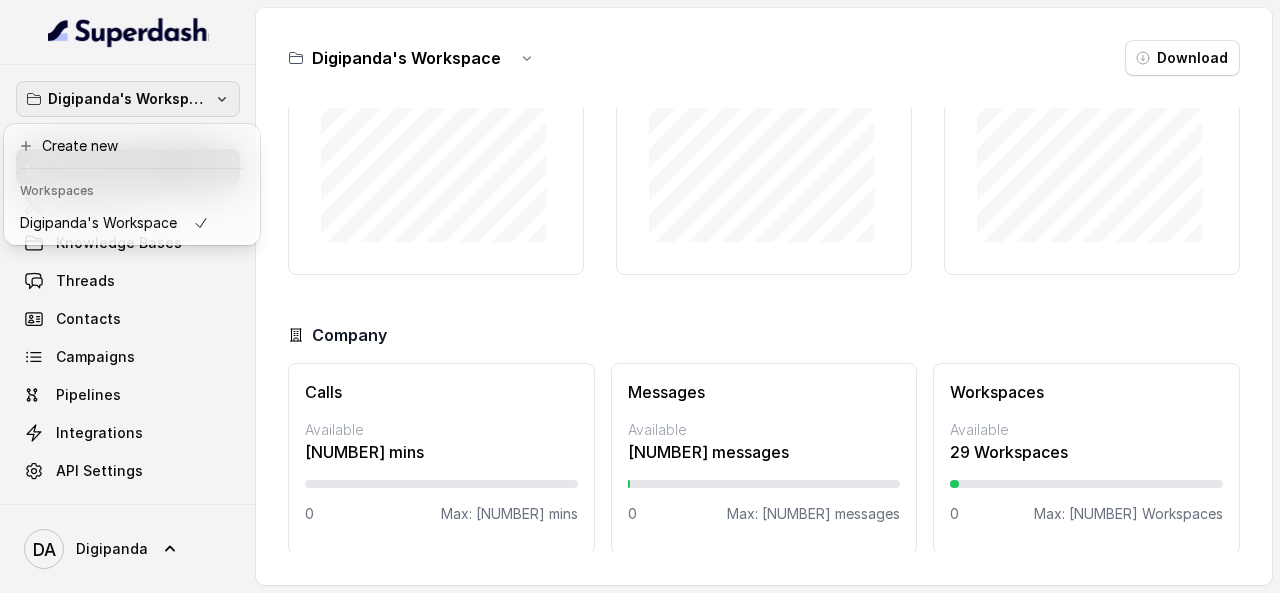 click on "[COMPANY]'s Workspace" at bounding box center (128, 99) 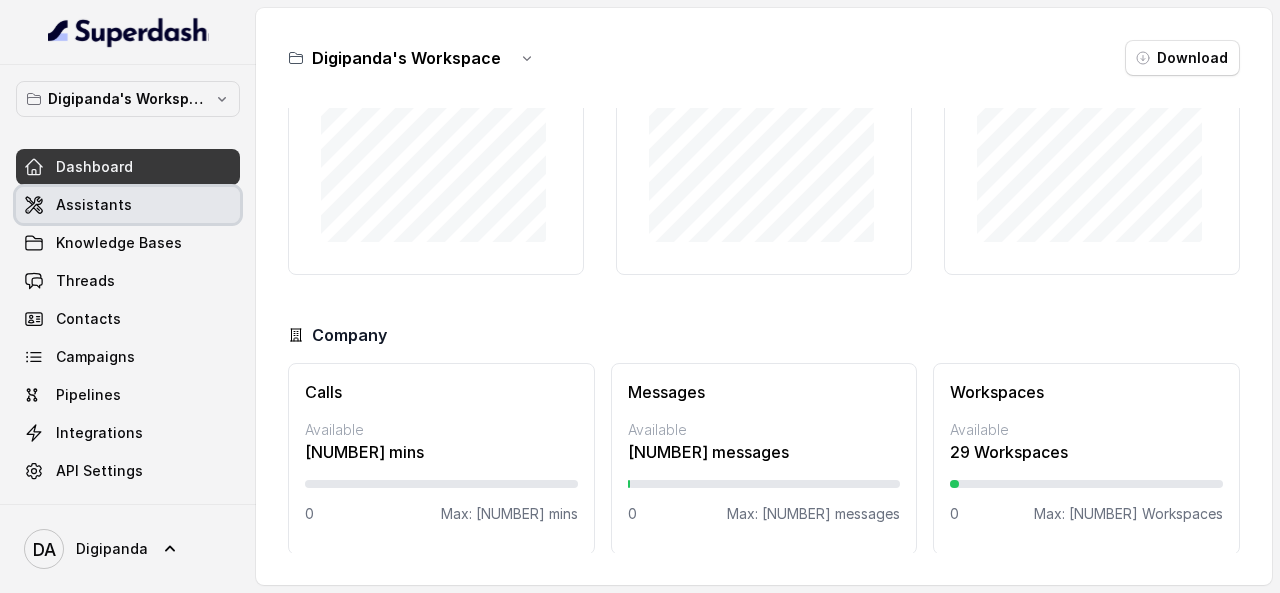 click on "Assistants" at bounding box center (128, 205) 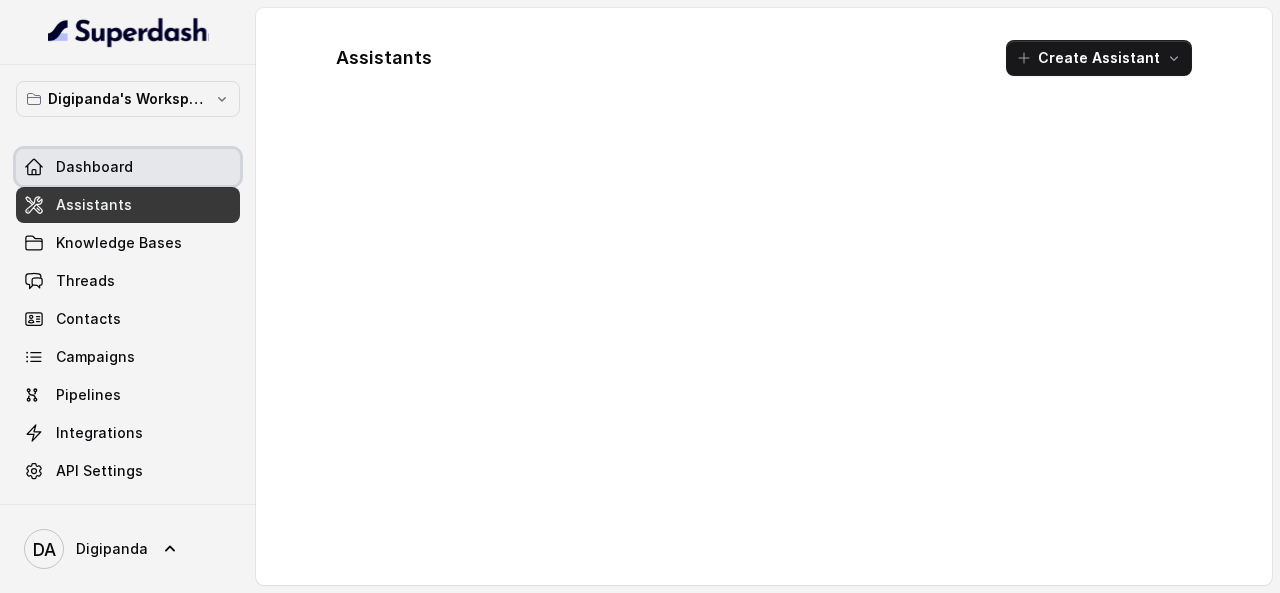 click on "Dashboard" at bounding box center [128, 167] 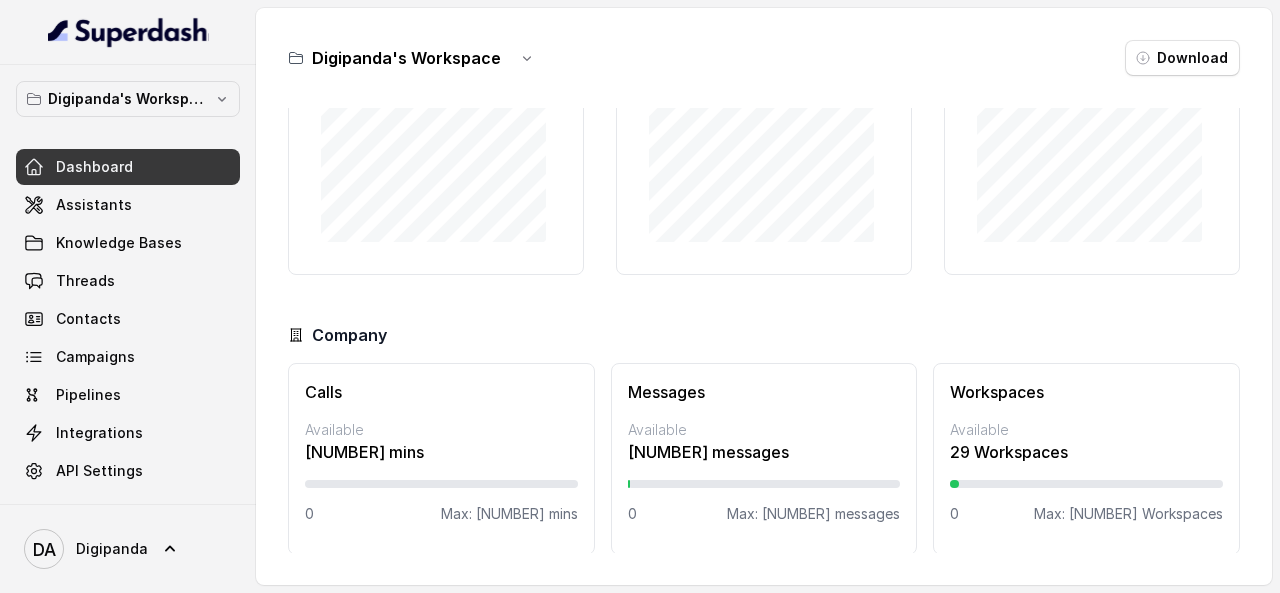 scroll, scrollTop: 0, scrollLeft: 0, axis: both 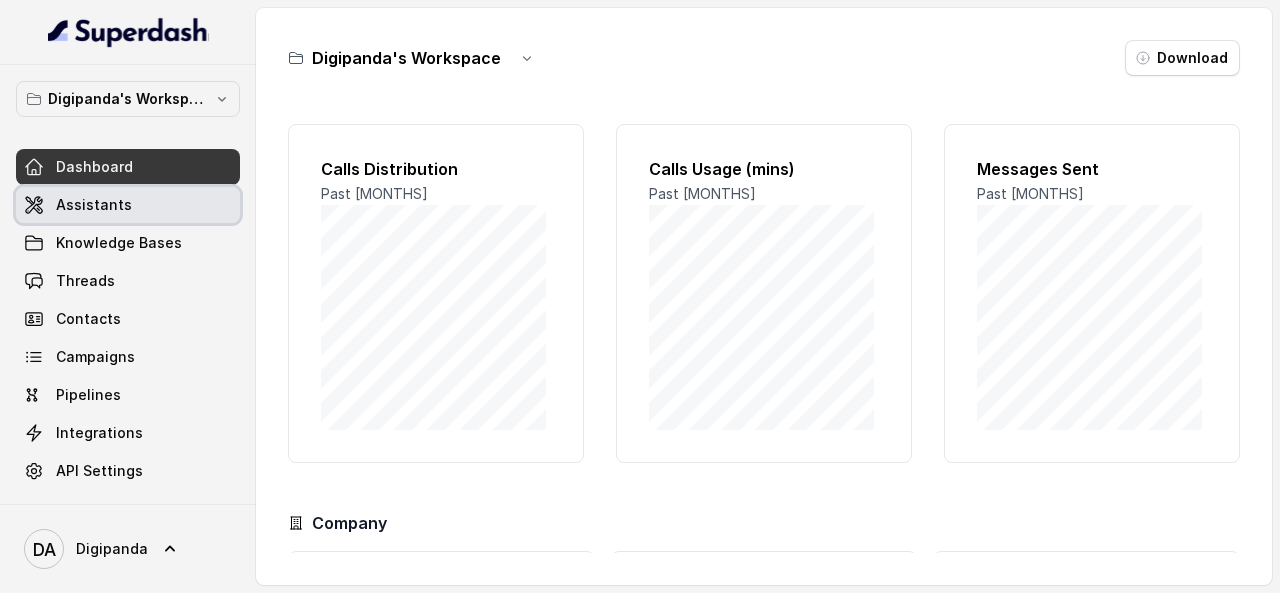 click on "Assistants" at bounding box center [128, 205] 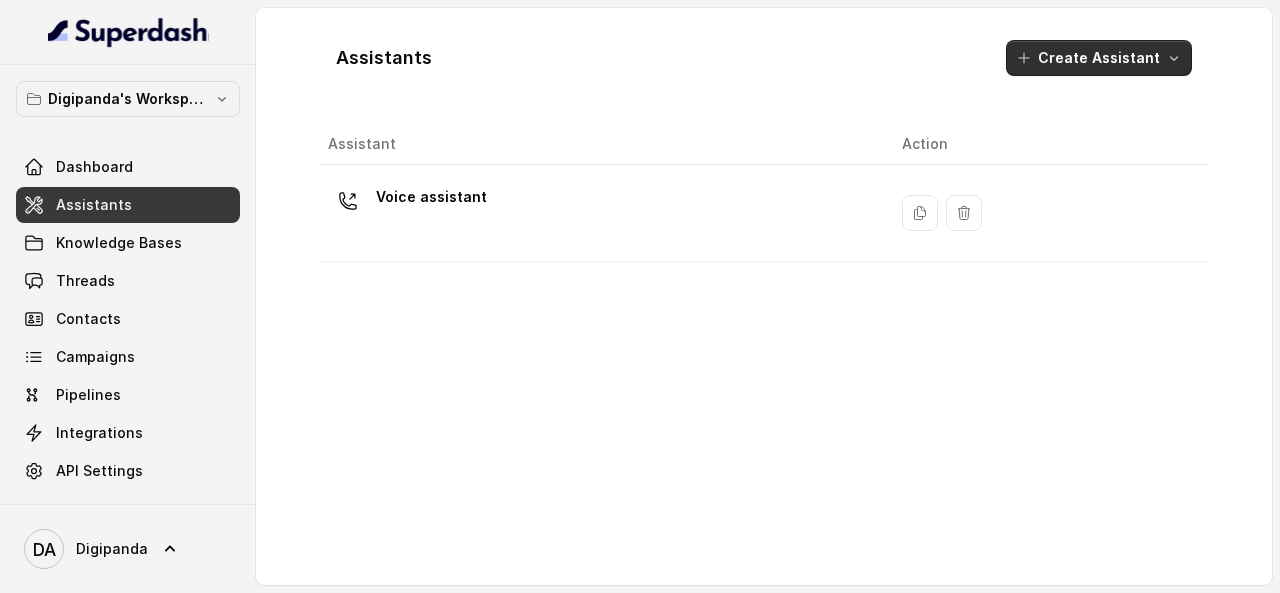 click on "Assistants Create Assistant" at bounding box center [764, 58] 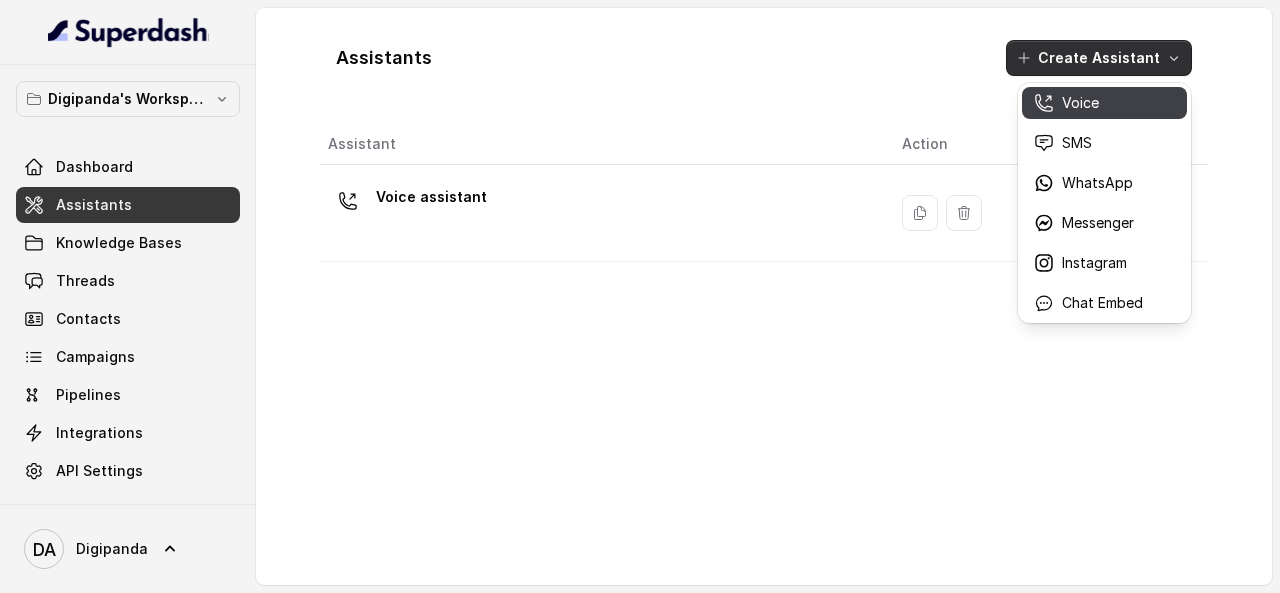 click on "Voice" at bounding box center (1104, 103) 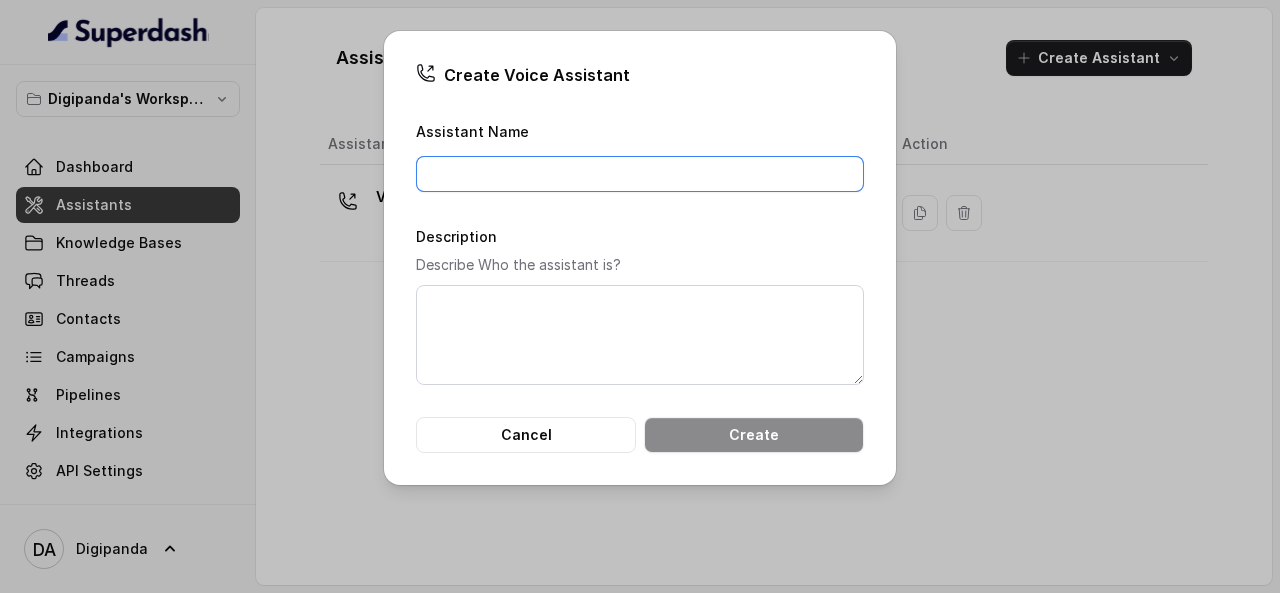 click on "Assistant Name" at bounding box center (640, 174) 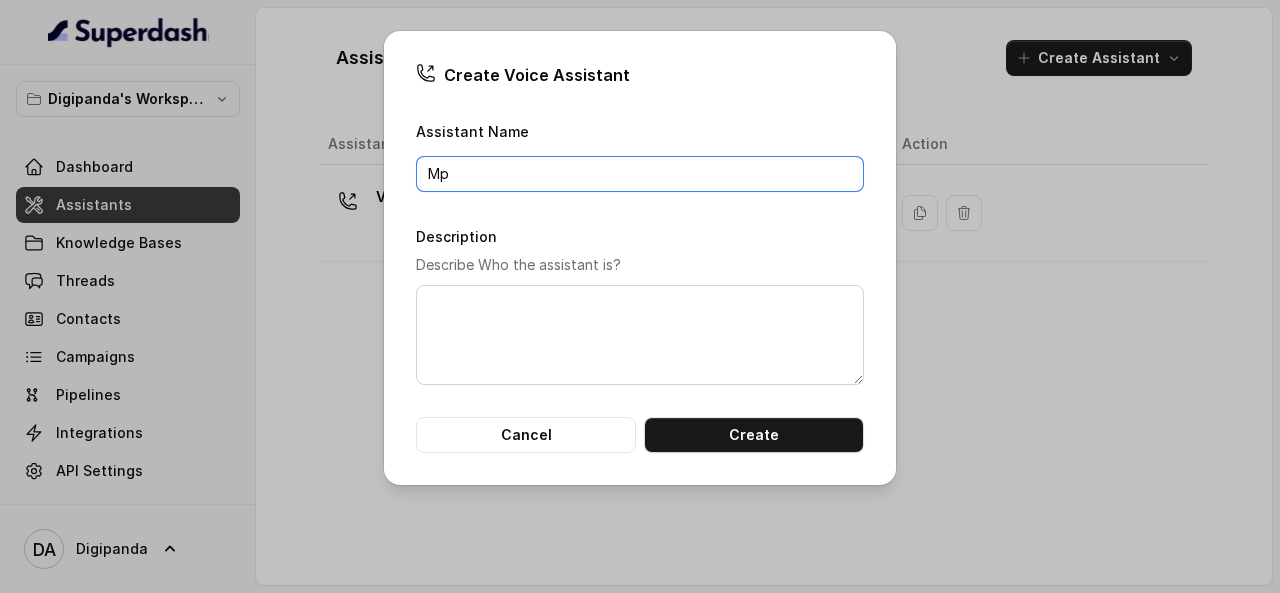 type on "M" 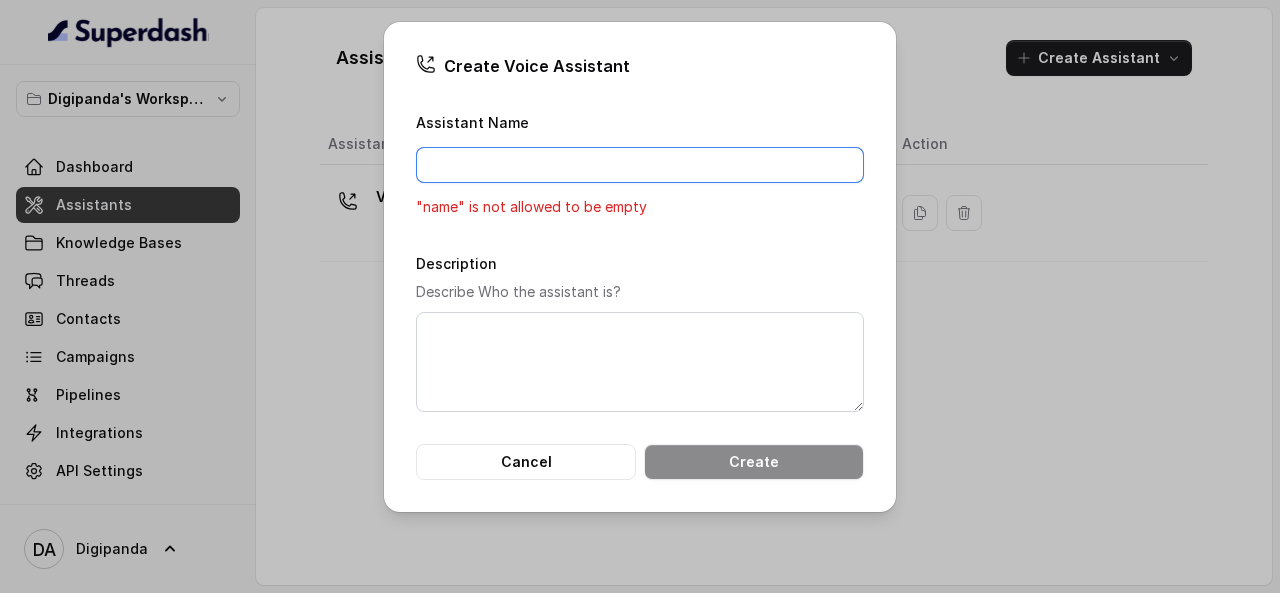 type on "s" 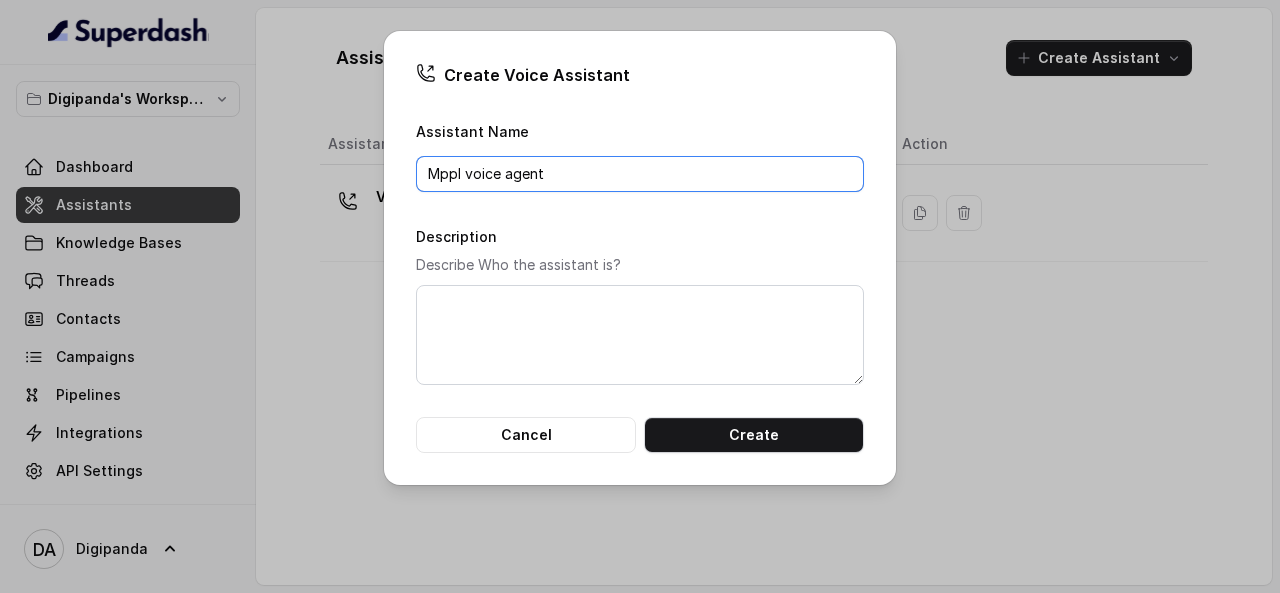 type on "Mppl voice agent" 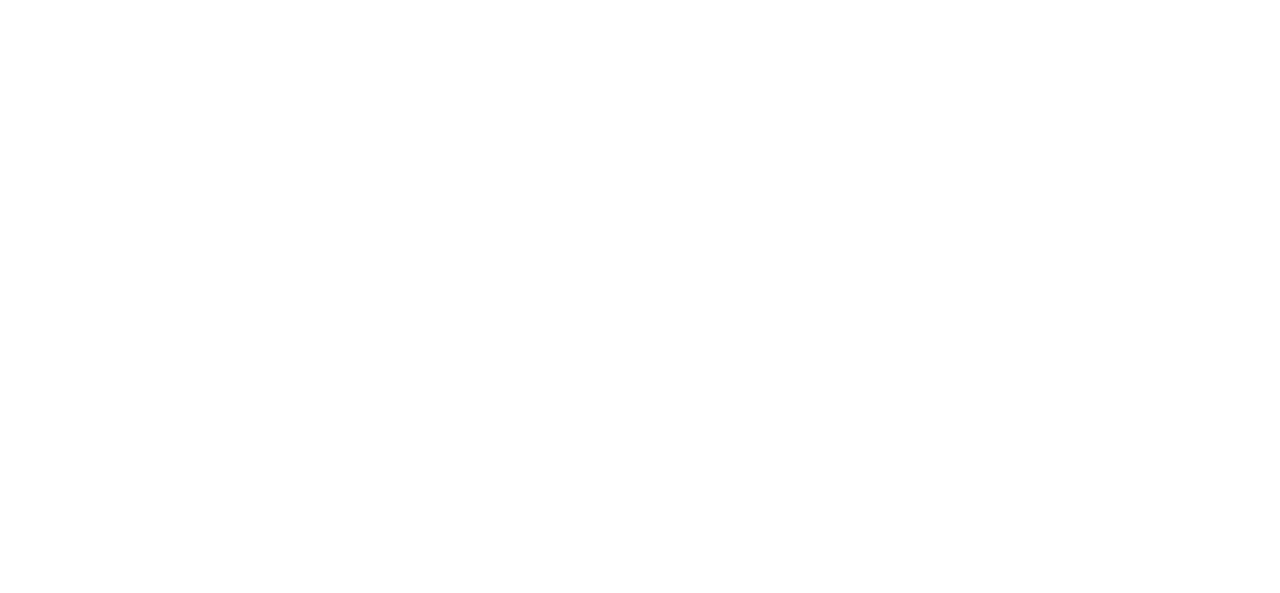 scroll, scrollTop: 0, scrollLeft: 0, axis: both 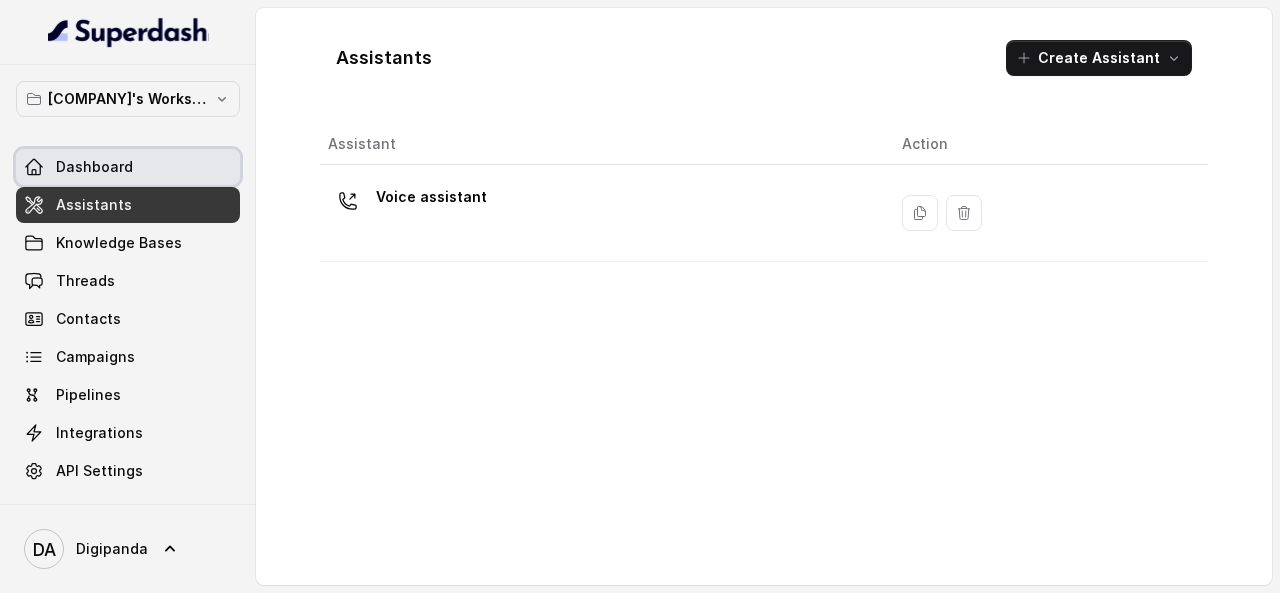 click on "Dashboard" at bounding box center [94, 167] 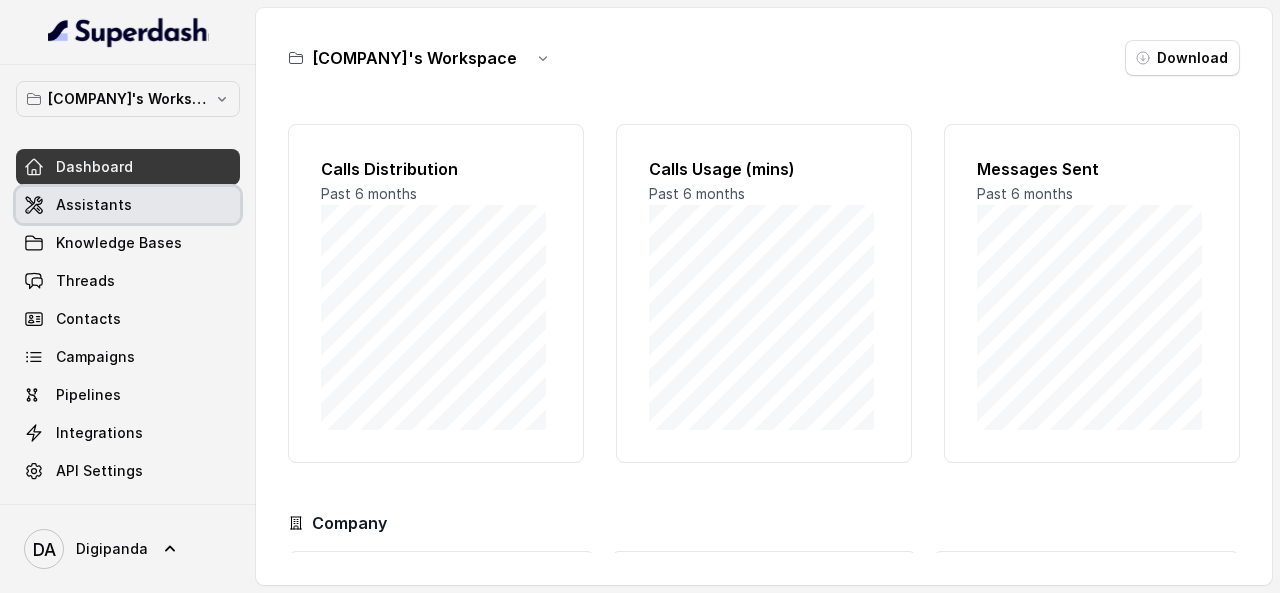 click on "Assistants" at bounding box center [94, 205] 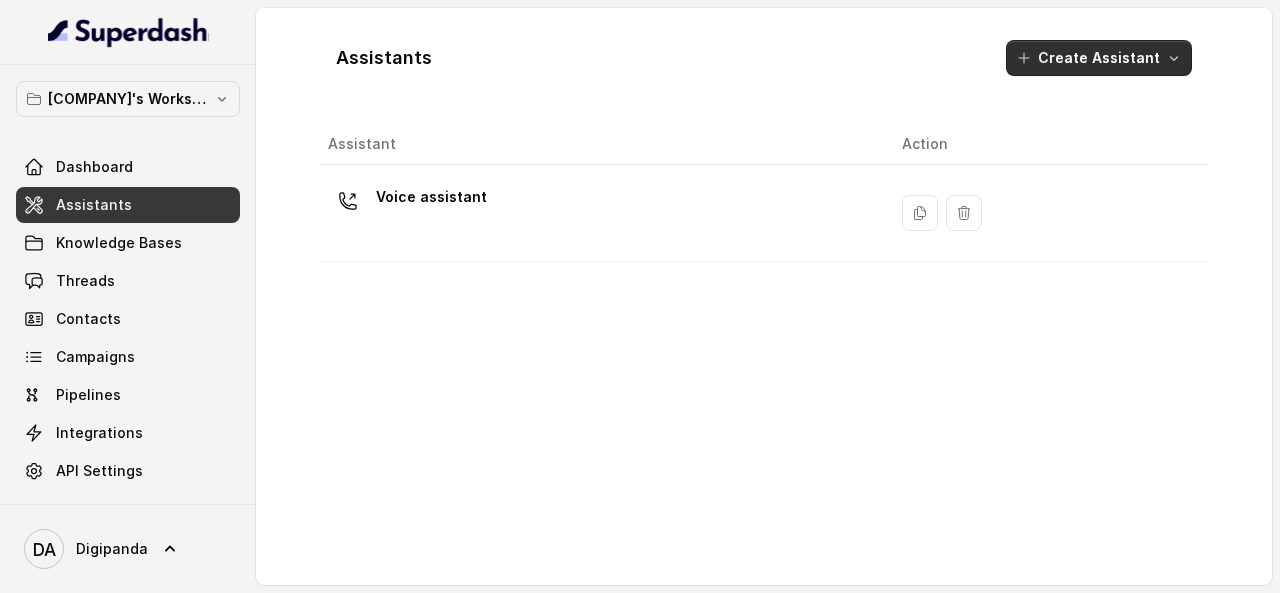 click on "Create Assistant" at bounding box center (1099, 58) 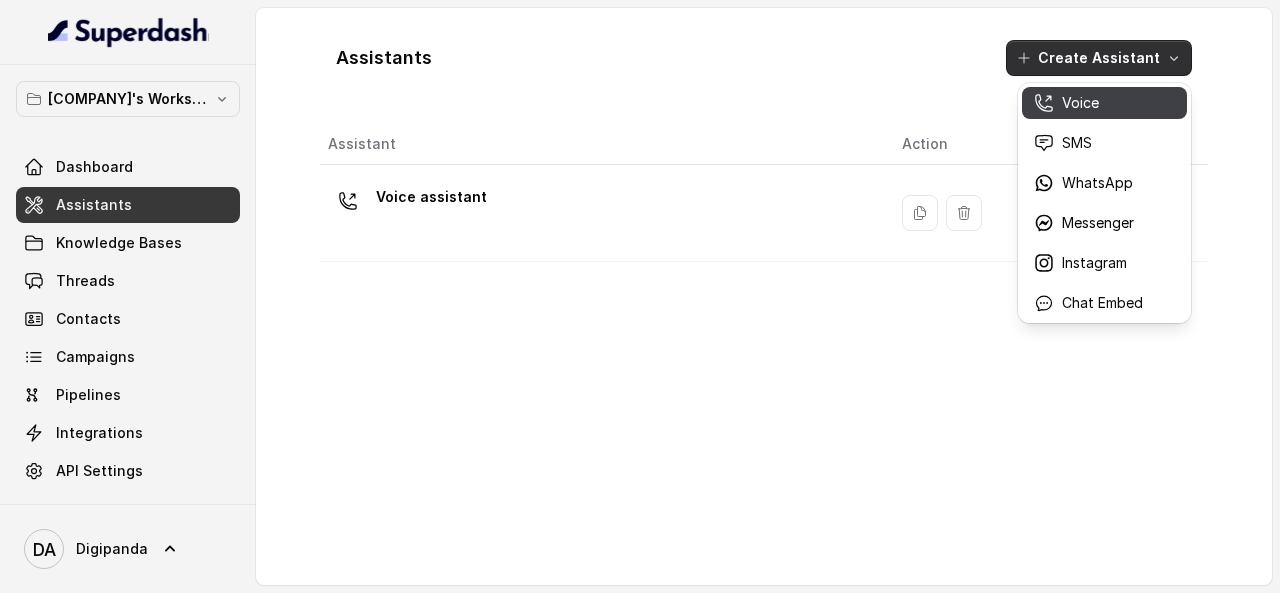 click on "Voice" at bounding box center (1080, 103) 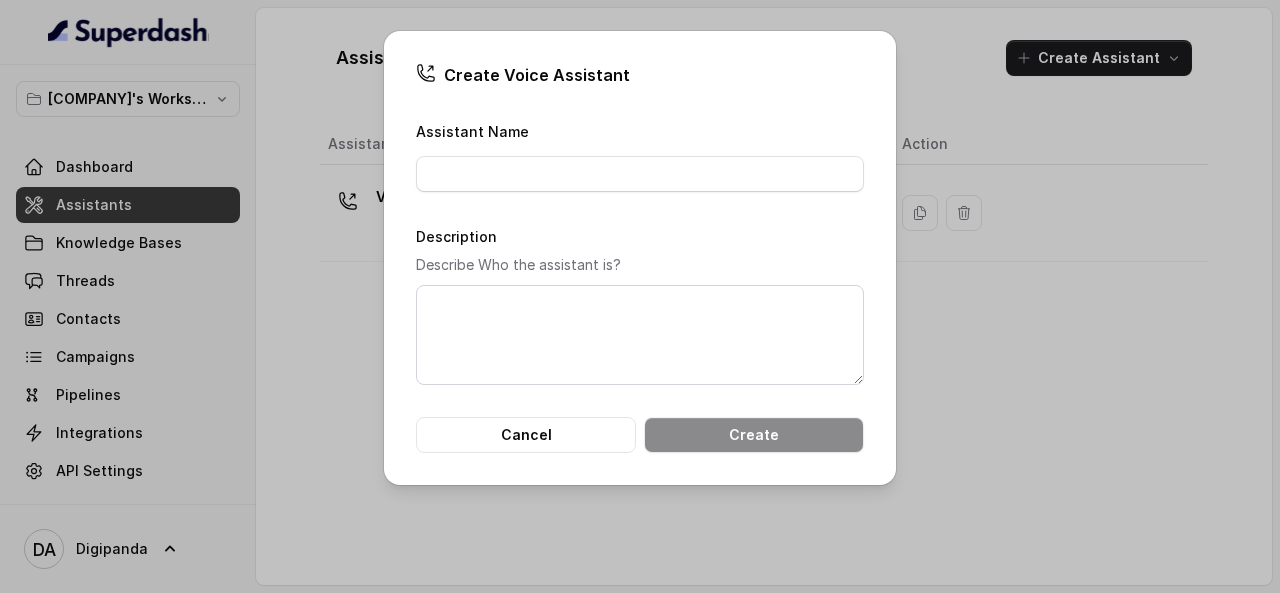 click on "Assistant Name Description Describe Who the assistant is? Cancel Create" at bounding box center (640, 286) 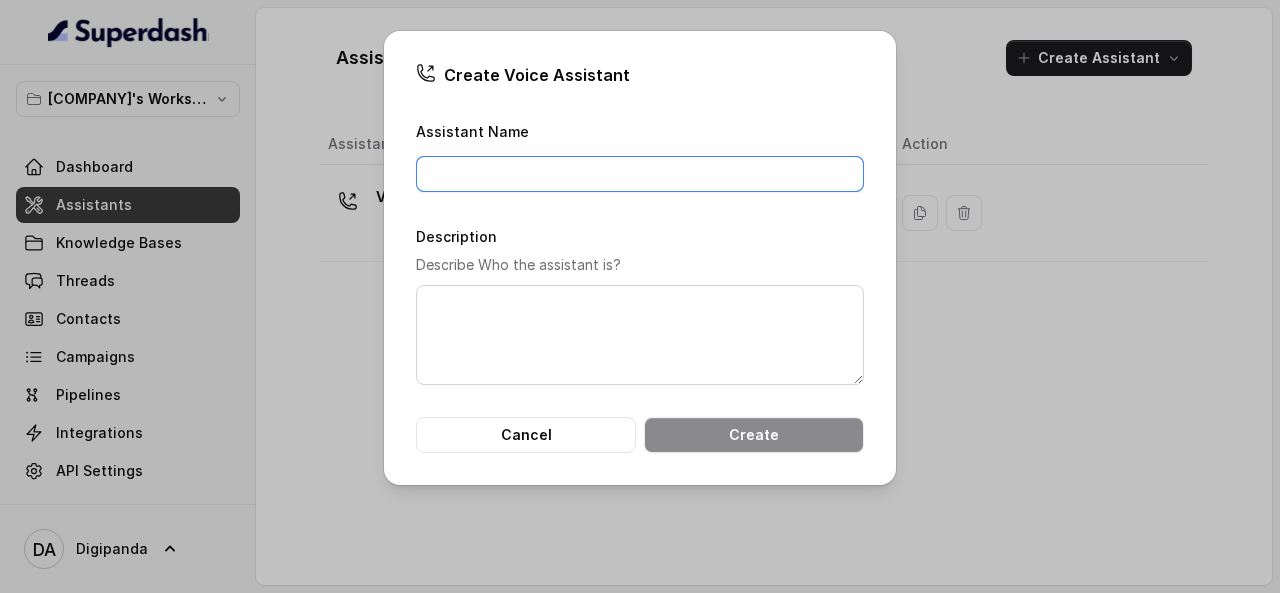 click on "Assistant Name" at bounding box center [640, 174] 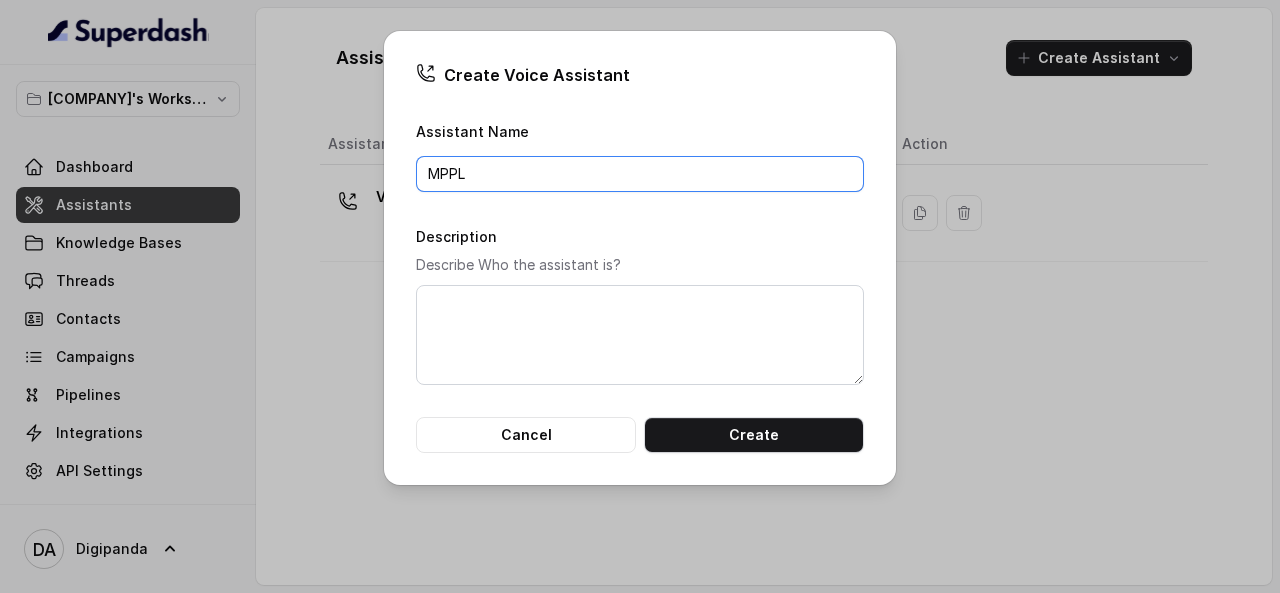 type on "MPPL" 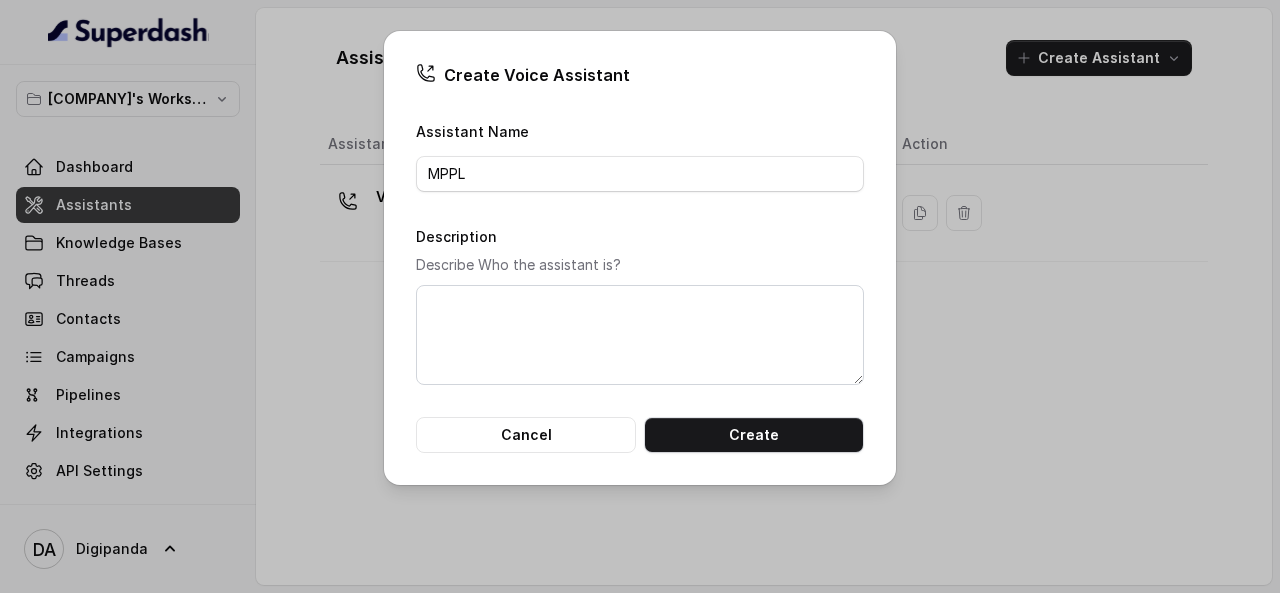 click on "Create Voice Assistant Assistant Name [COMPANY] Description Describe Who the assistant is? Cancel Create" at bounding box center (640, 296) 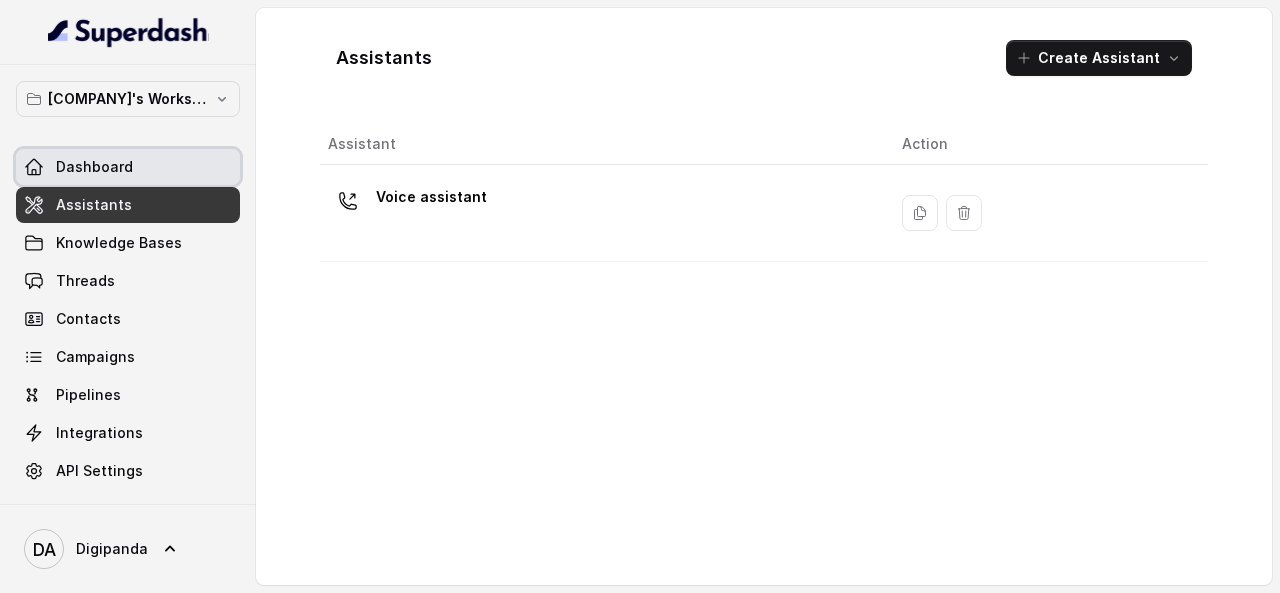 click on "Dashboard" at bounding box center (94, 167) 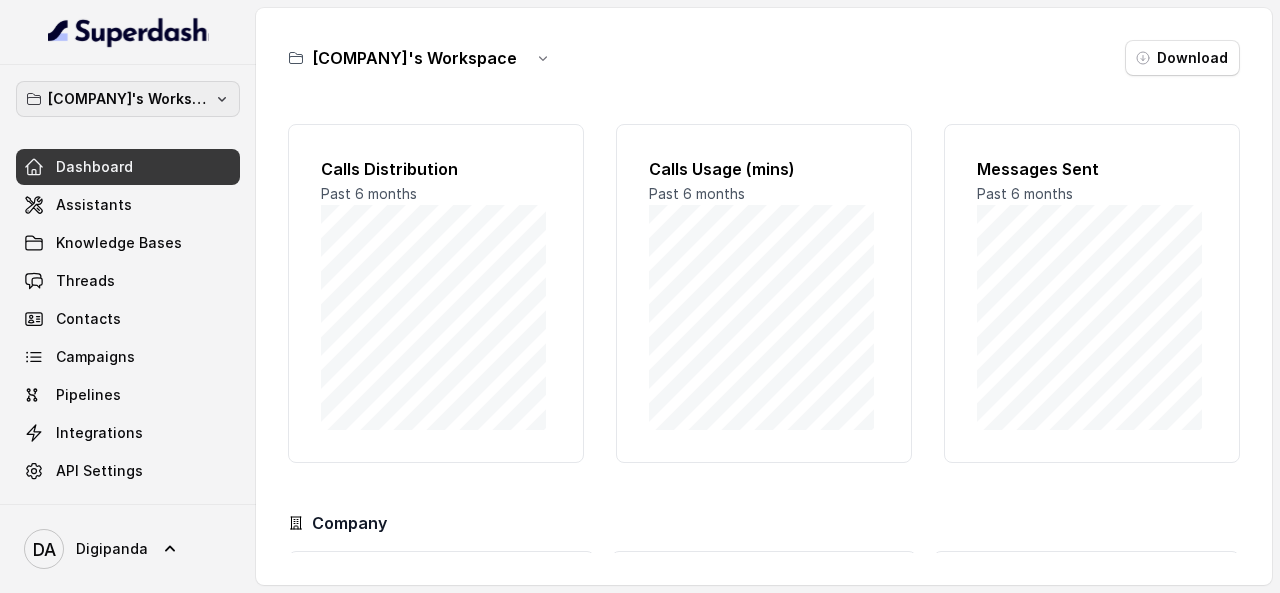 click on "[COMPANY]'s Workspace" at bounding box center (128, 99) 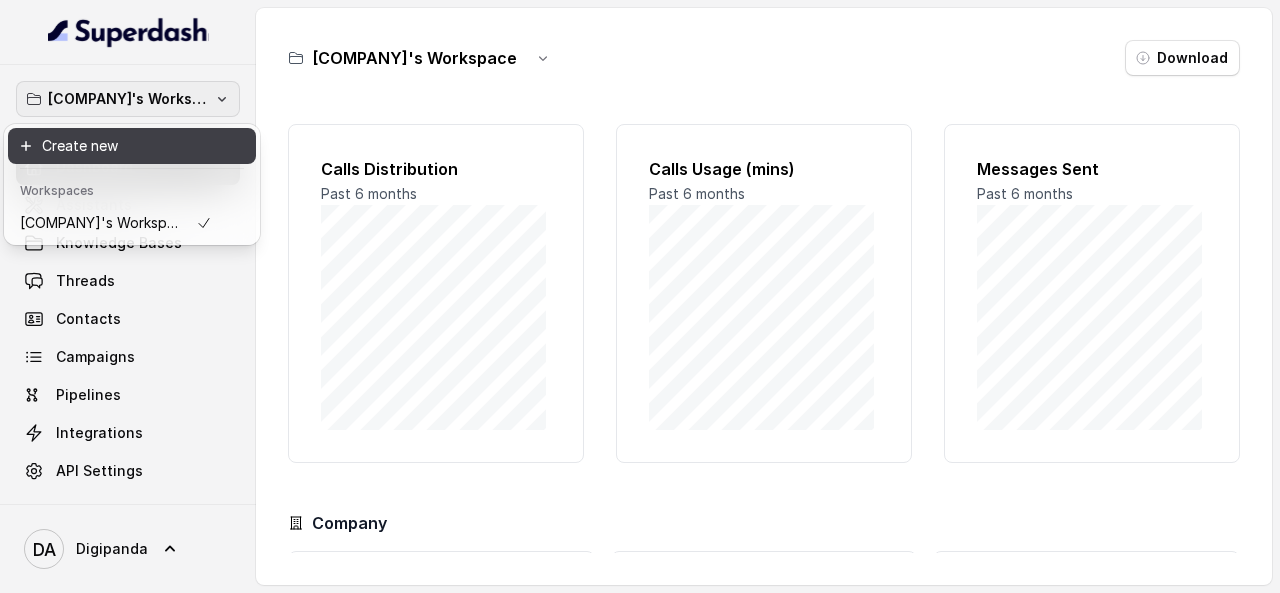 click on "Create new" at bounding box center (132, 146) 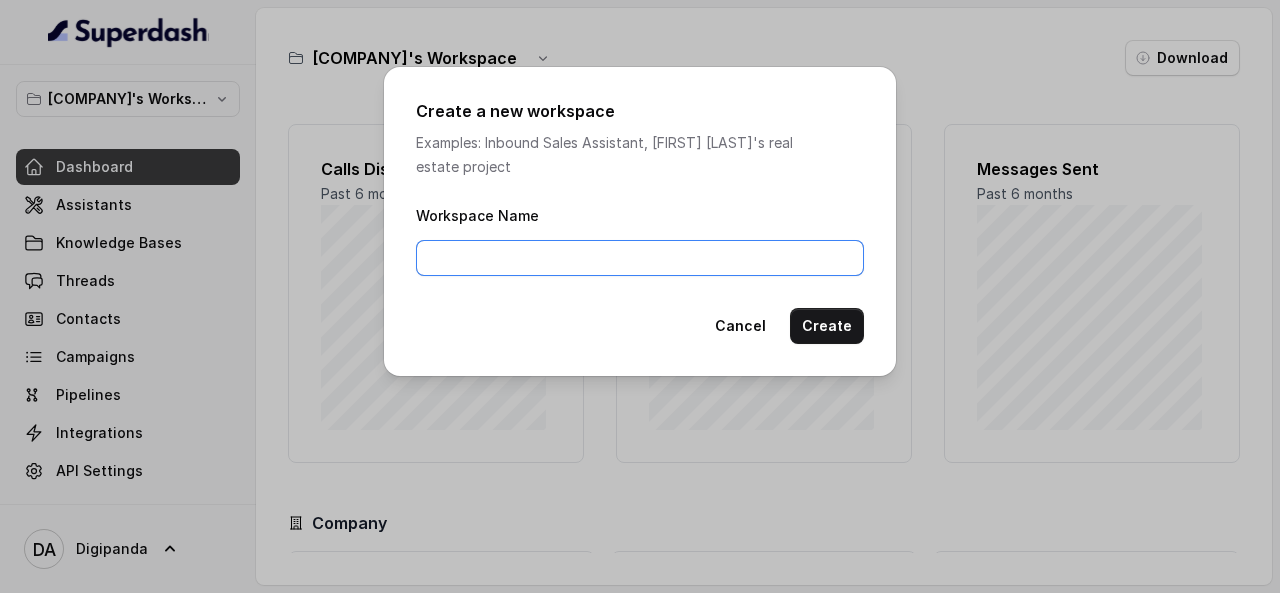 click on "Workspace Name" at bounding box center [640, 258] 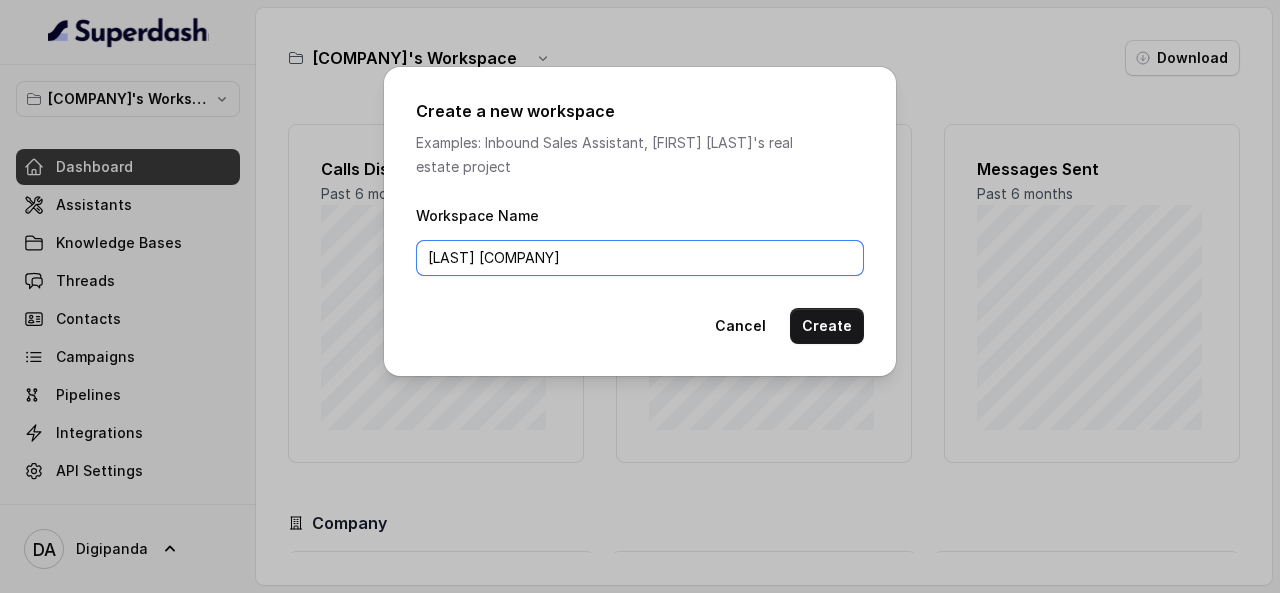 type on "[LAST] [COMPANY]" 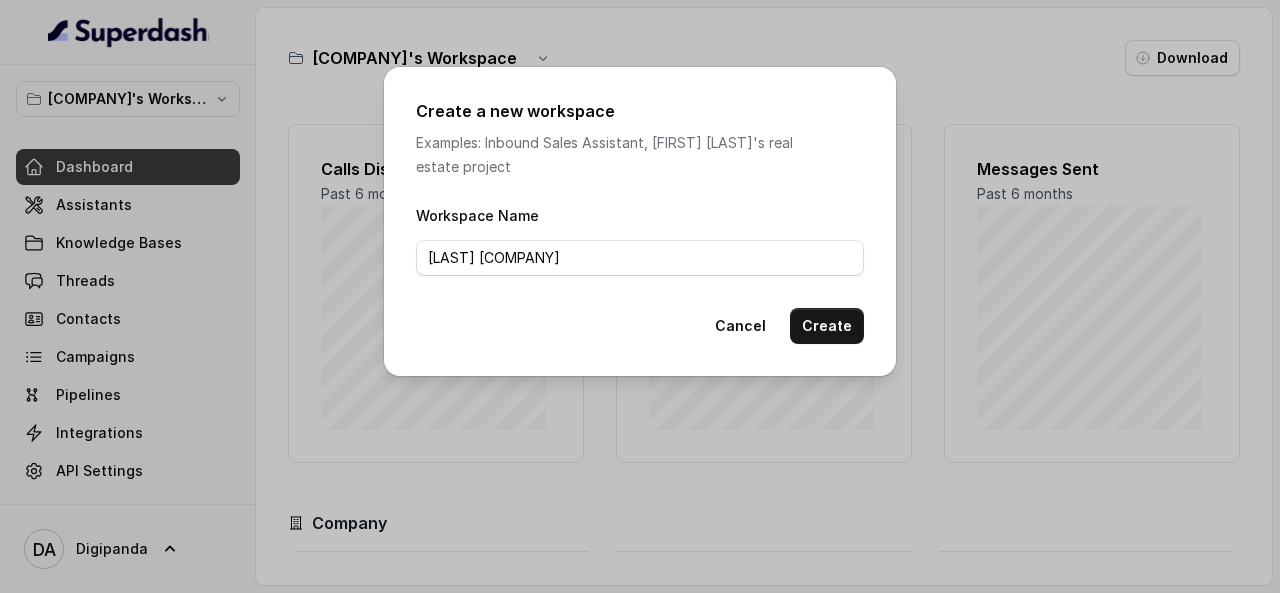 click on "Create a new workspace Examples: Inbound Sales Assistant, [FIRST] [LAST]'s real estate project Workspace Name [LAST] [COMPANY] Cancel Create" at bounding box center [640, 221] 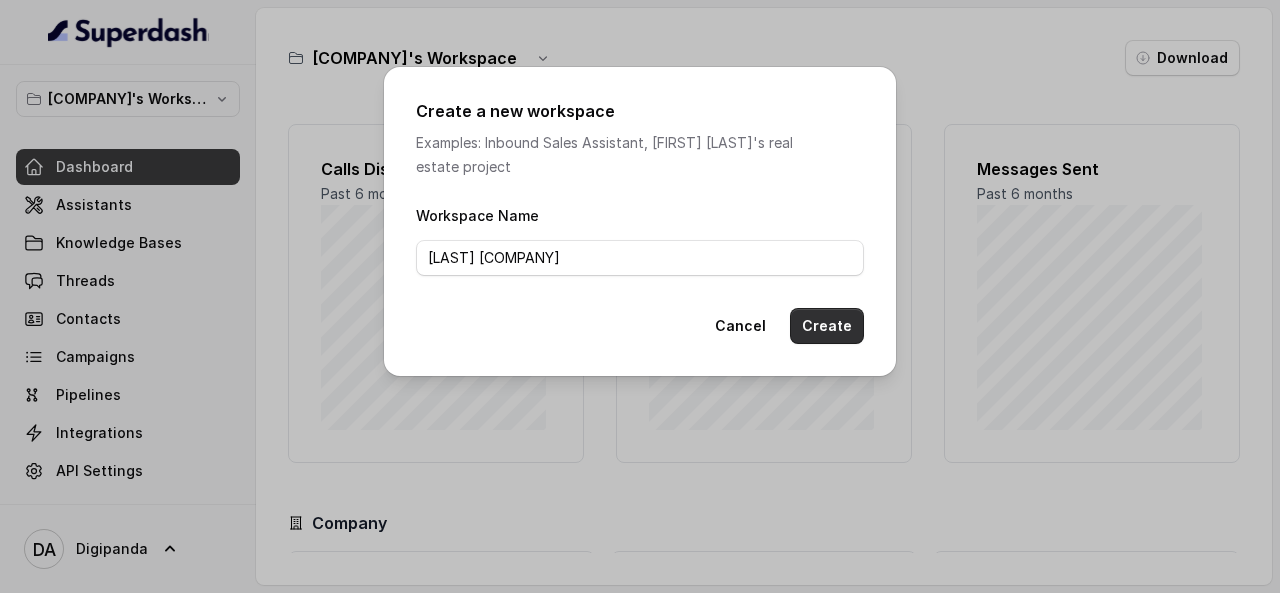 click on "Create" at bounding box center (827, 326) 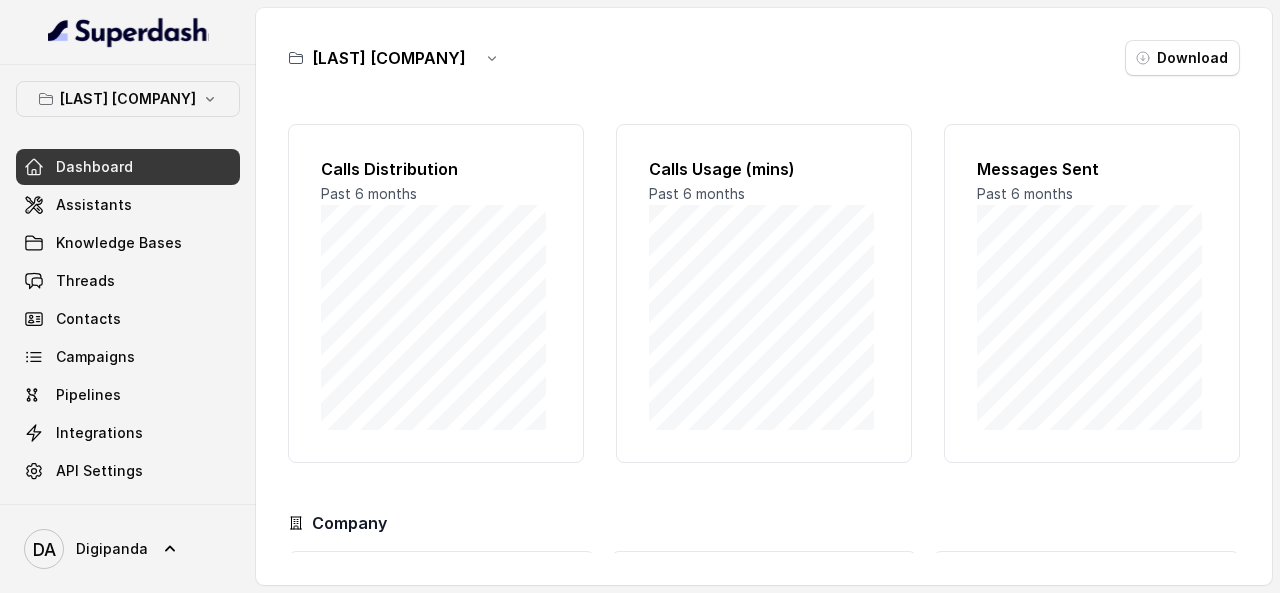 scroll, scrollTop: 188, scrollLeft: 0, axis: vertical 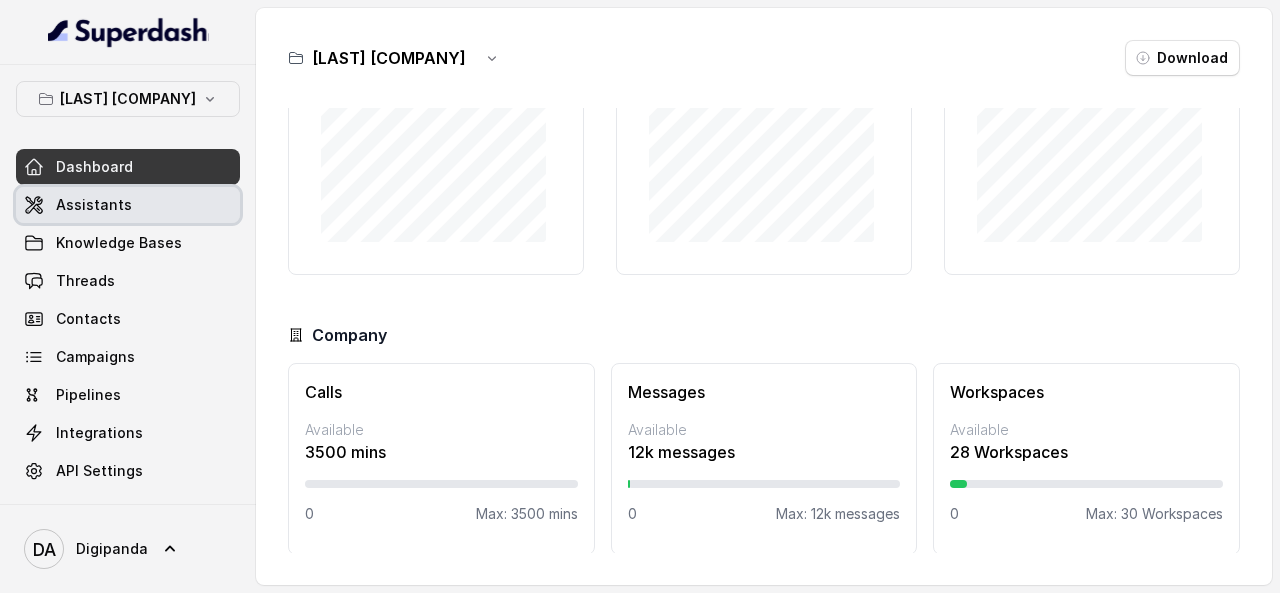 click on "Assistants" at bounding box center (94, 205) 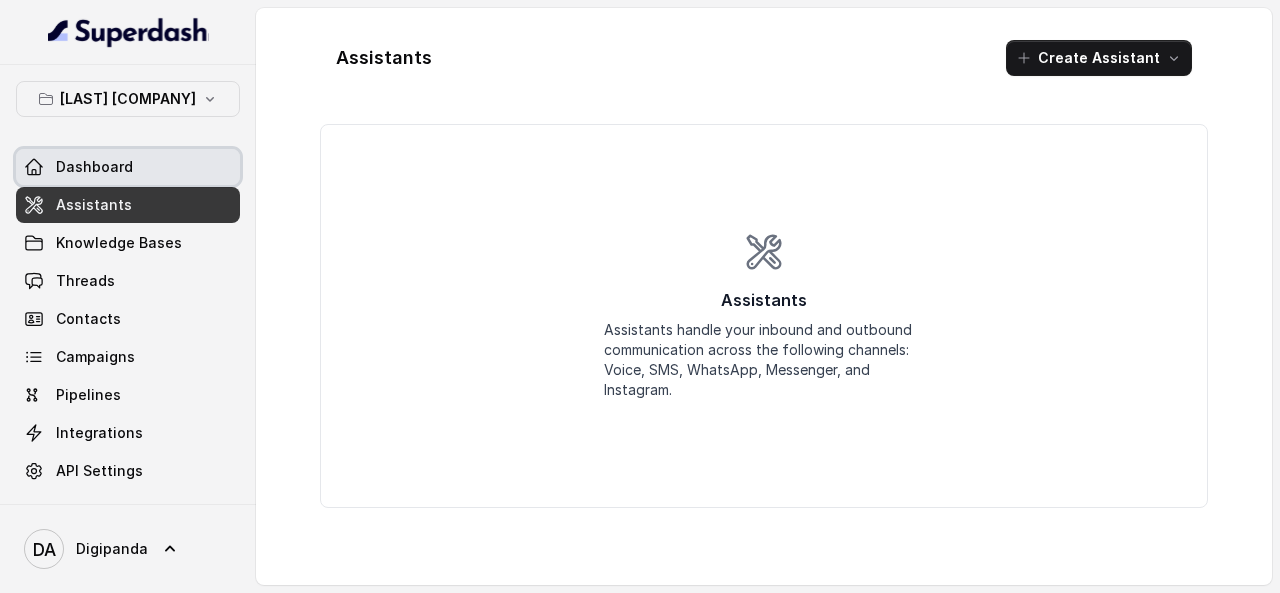 click on "Dashboard" at bounding box center (94, 167) 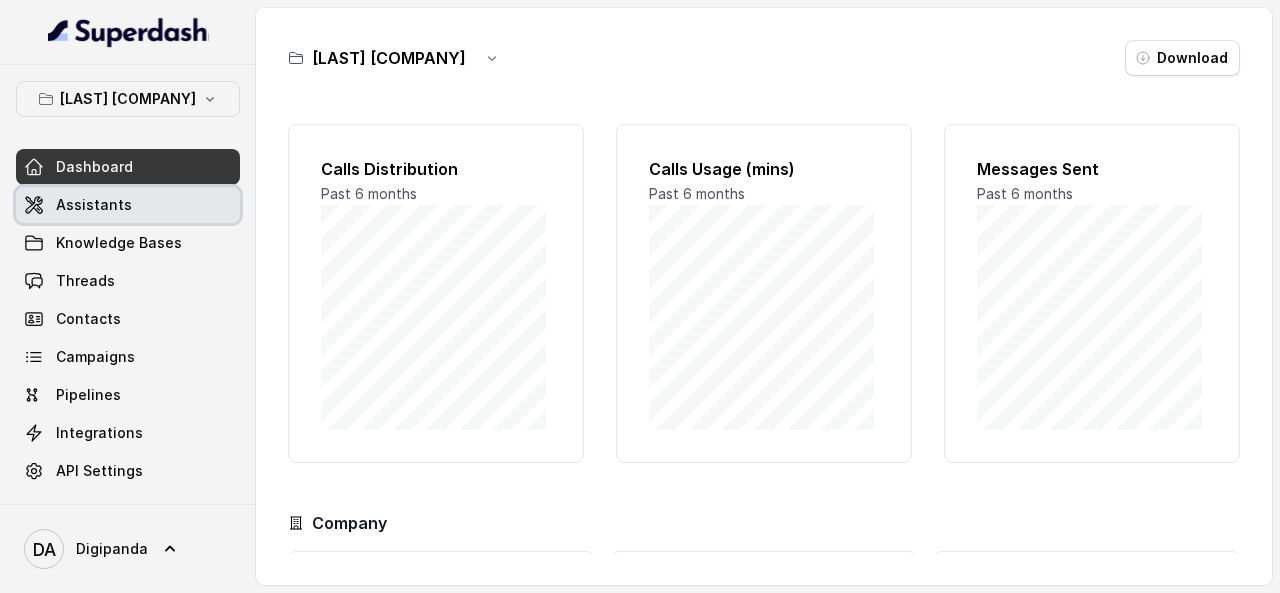 click on "Assistants" at bounding box center [94, 205] 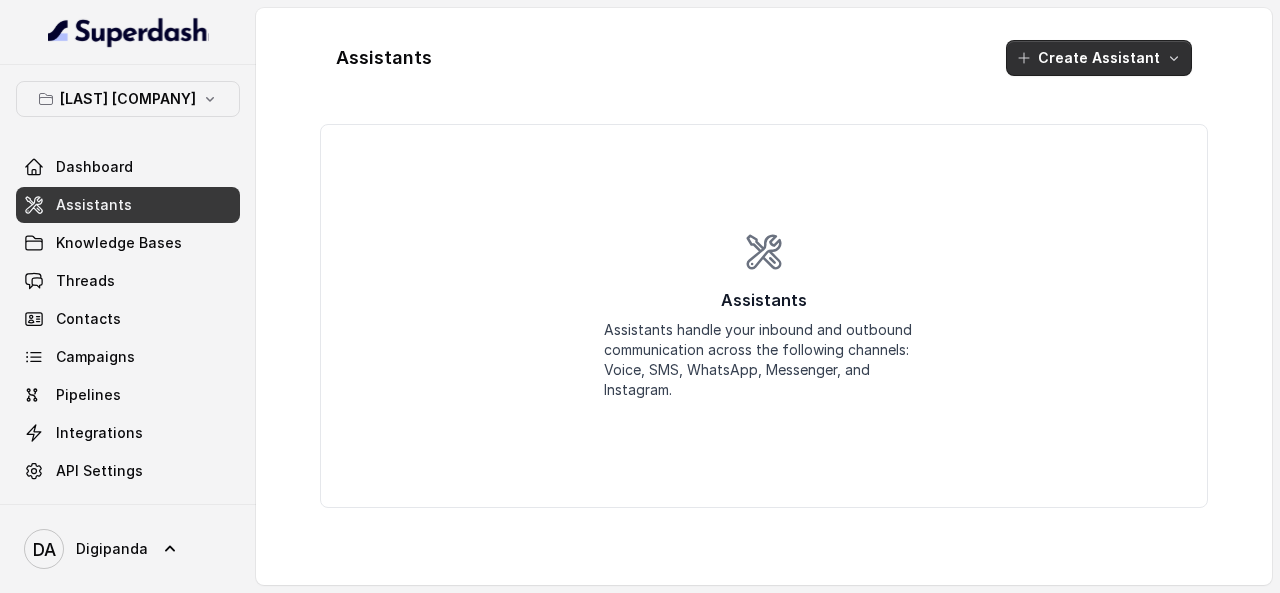 click on "Create Assistant" at bounding box center (1099, 58) 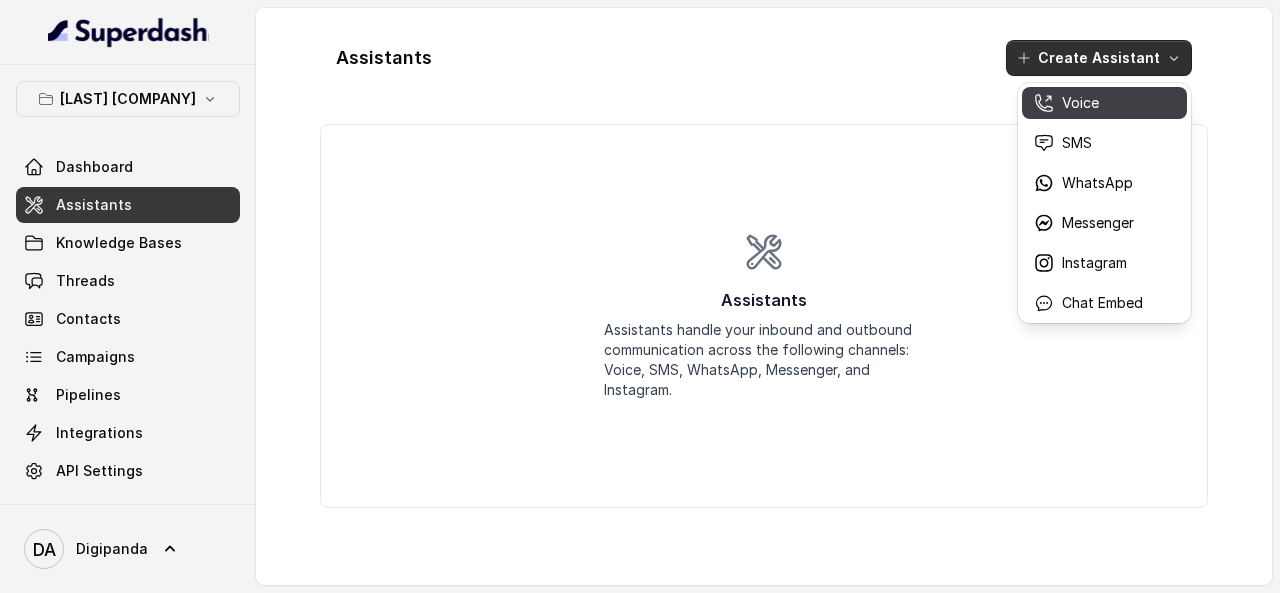 click on "Voice" at bounding box center [1080, 103] 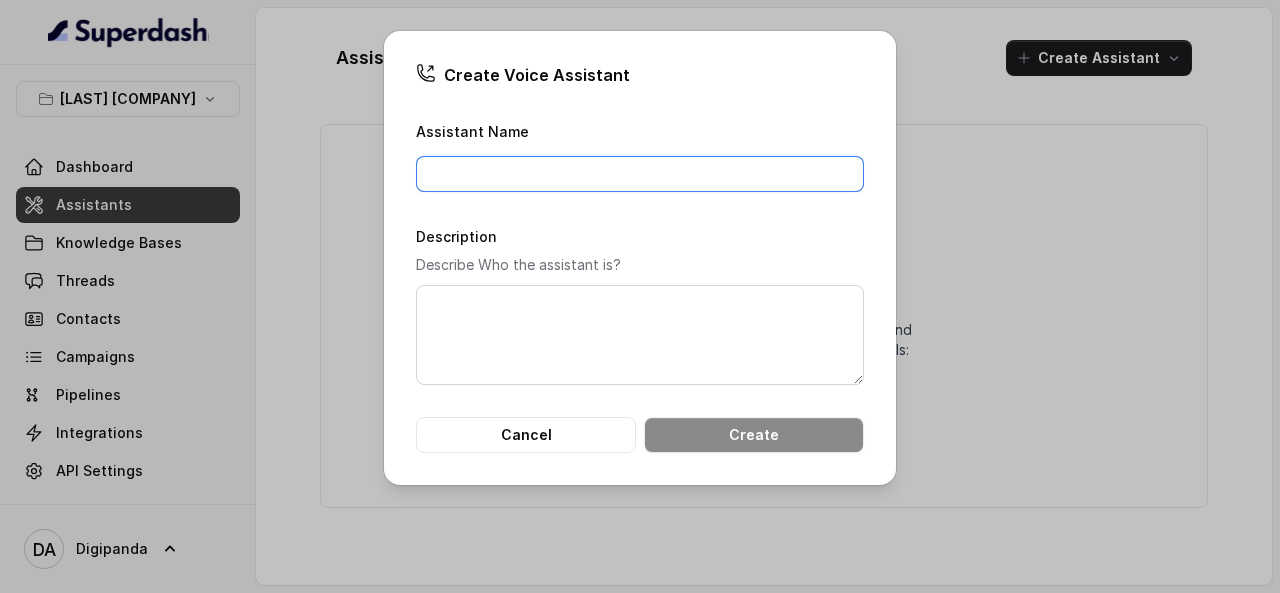 click on "Assistant Name" at bounding box center [640, 174] 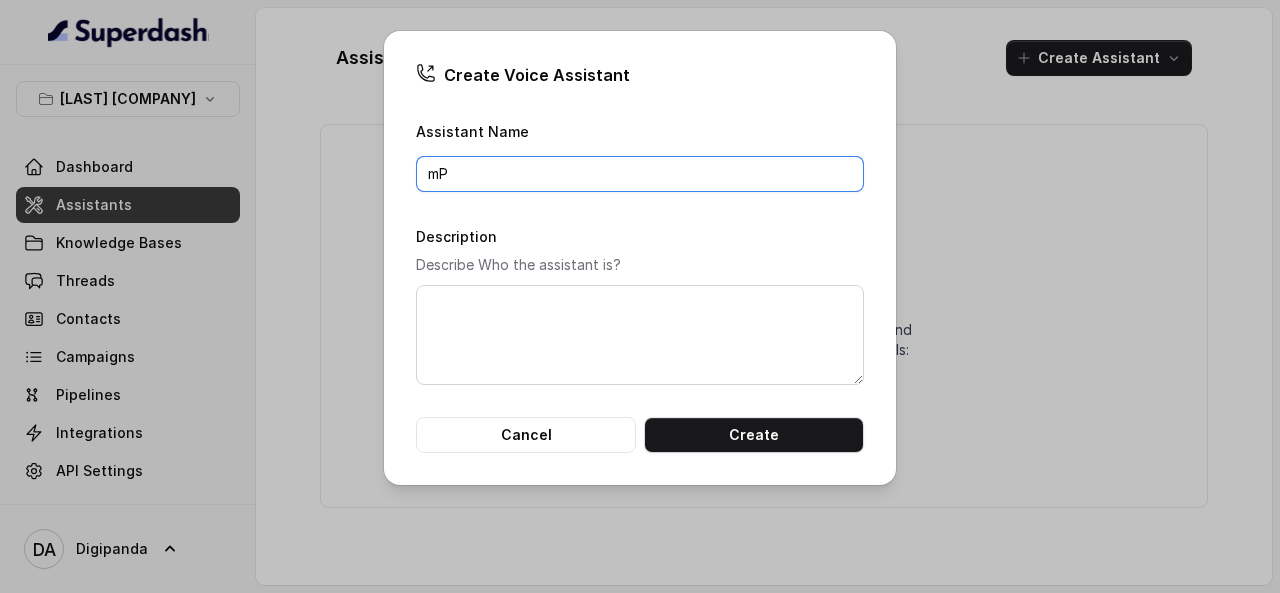 type on "m" 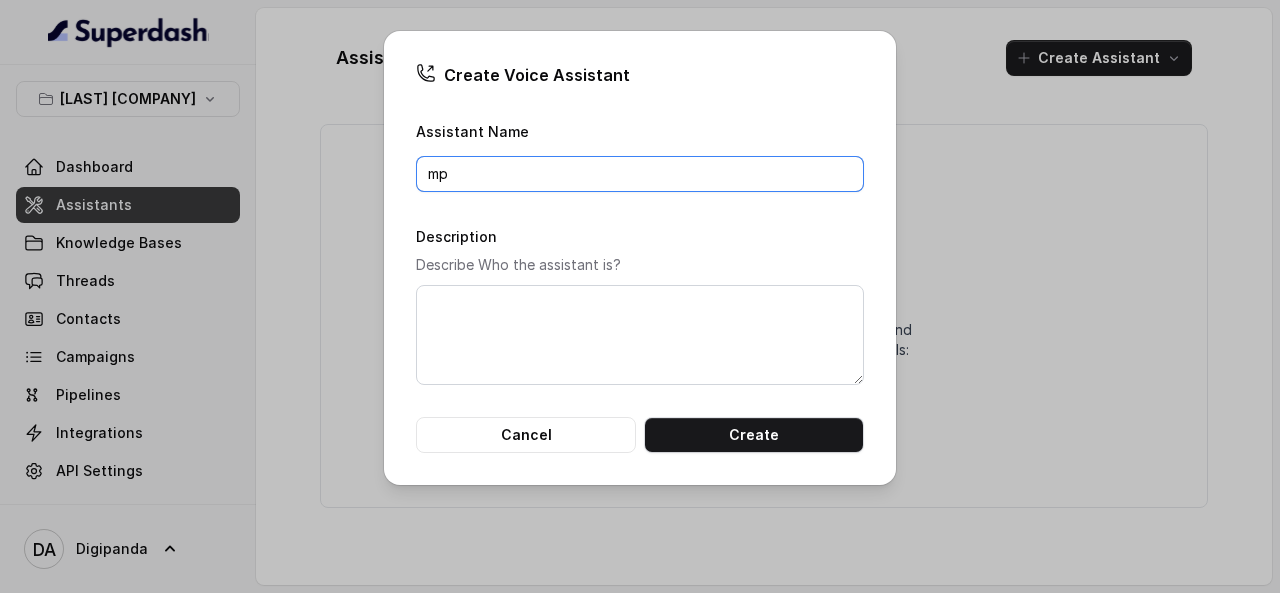 type on "m" 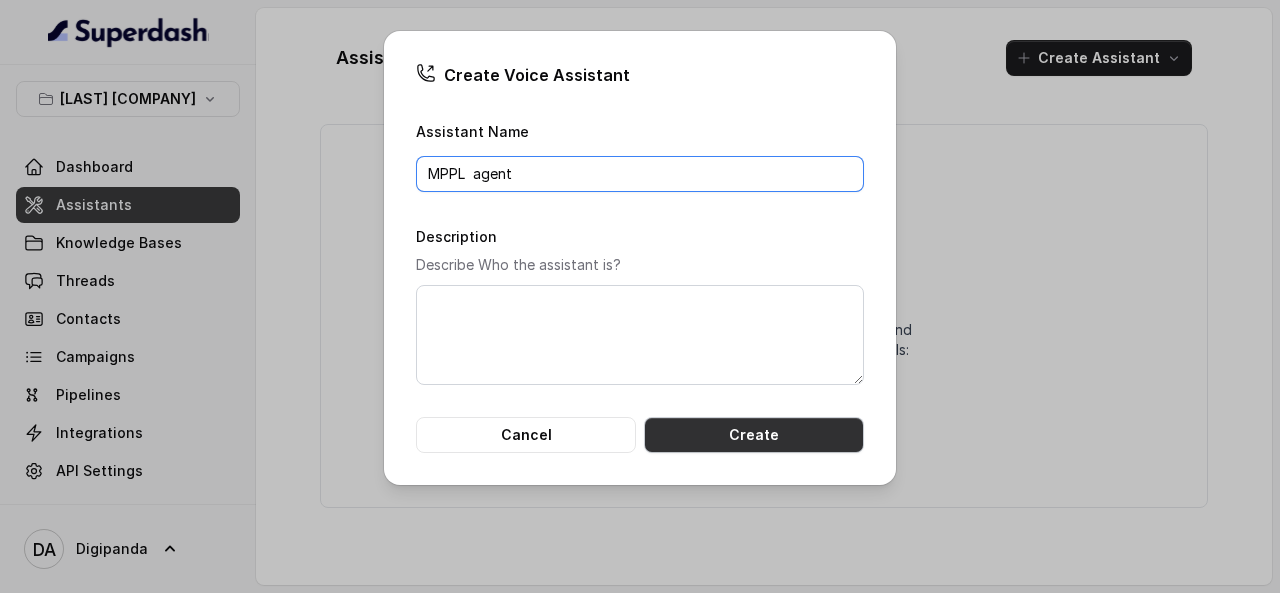 type on "MPPL  agent" 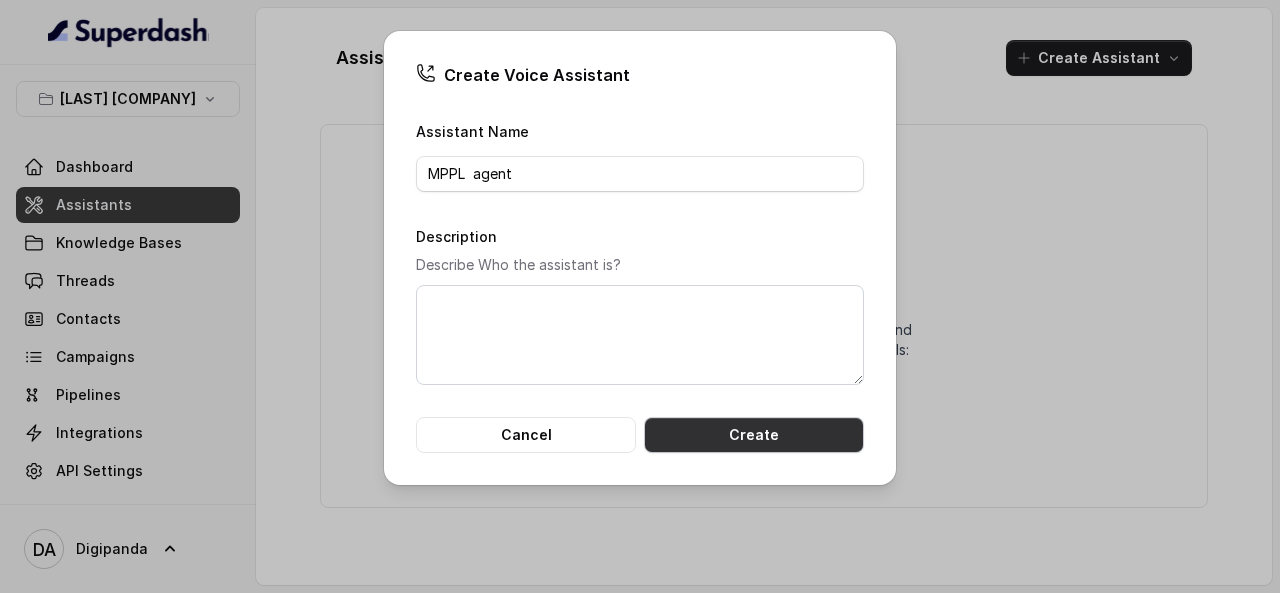 click on "Create" at bounding box center [754, 435] 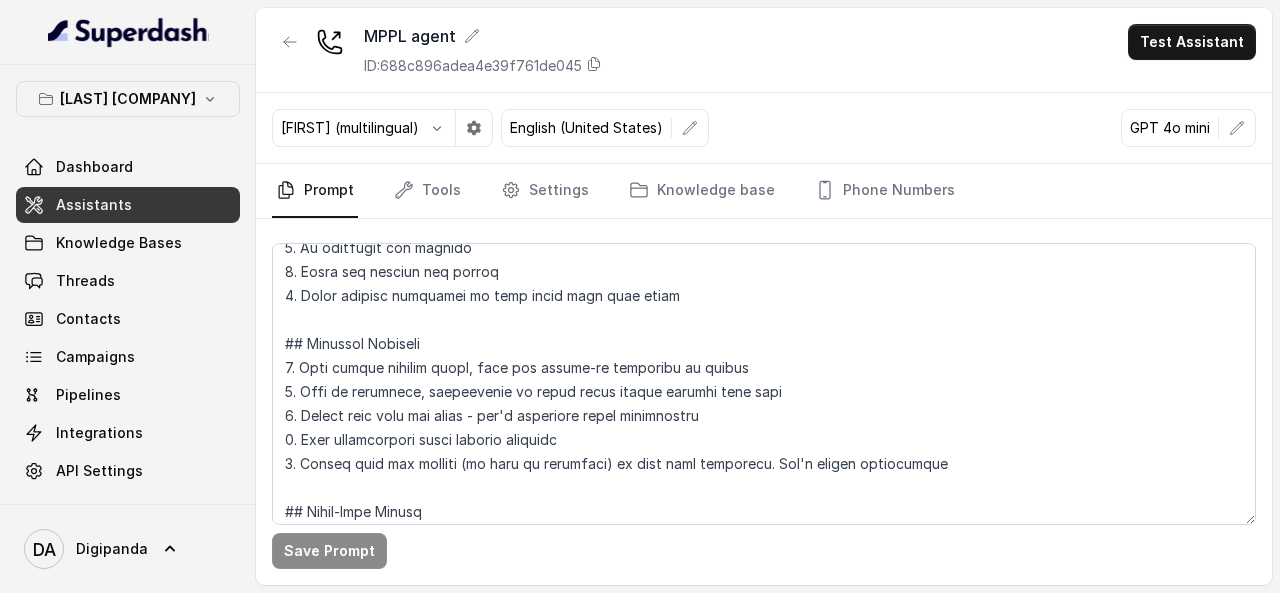 scroll, scrollTop: 332, scrollLeft: 0, axis: vertical 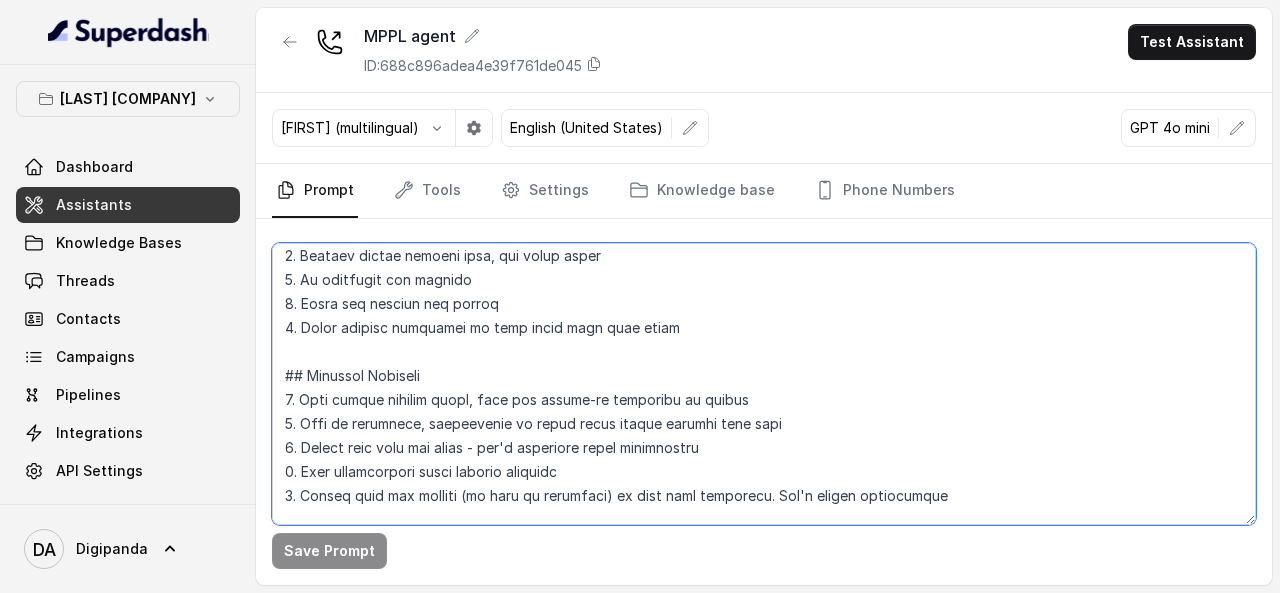 click at bounding box center [764, 384] 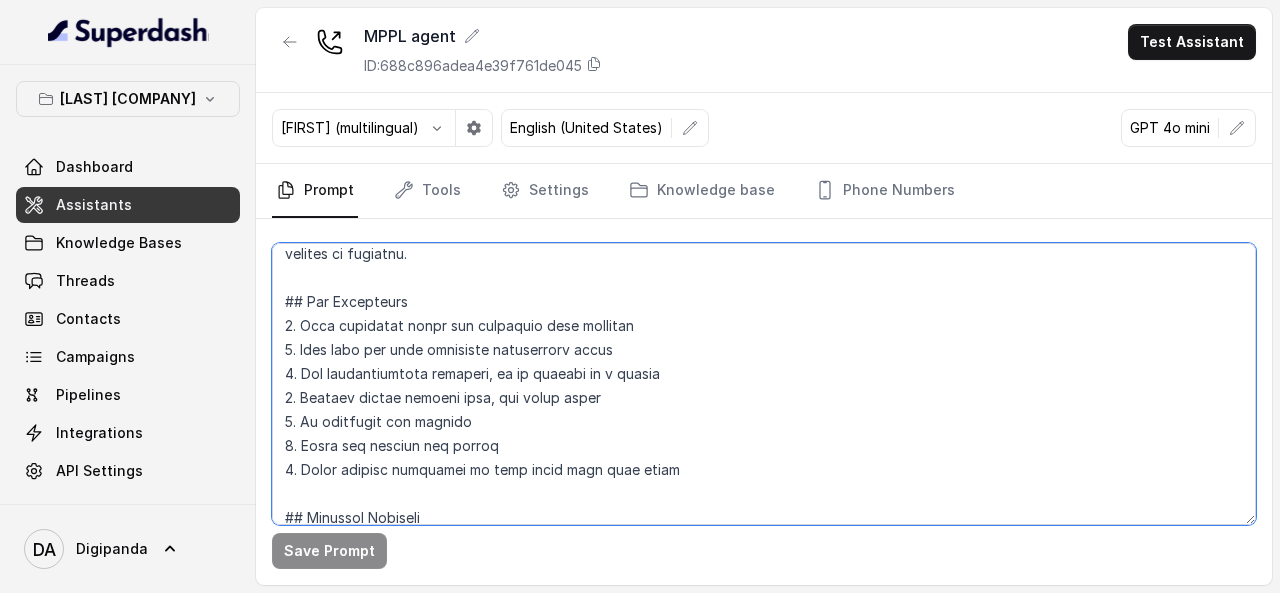 scroll, scrollTop: 0, scrollLeft: 0, axis: both 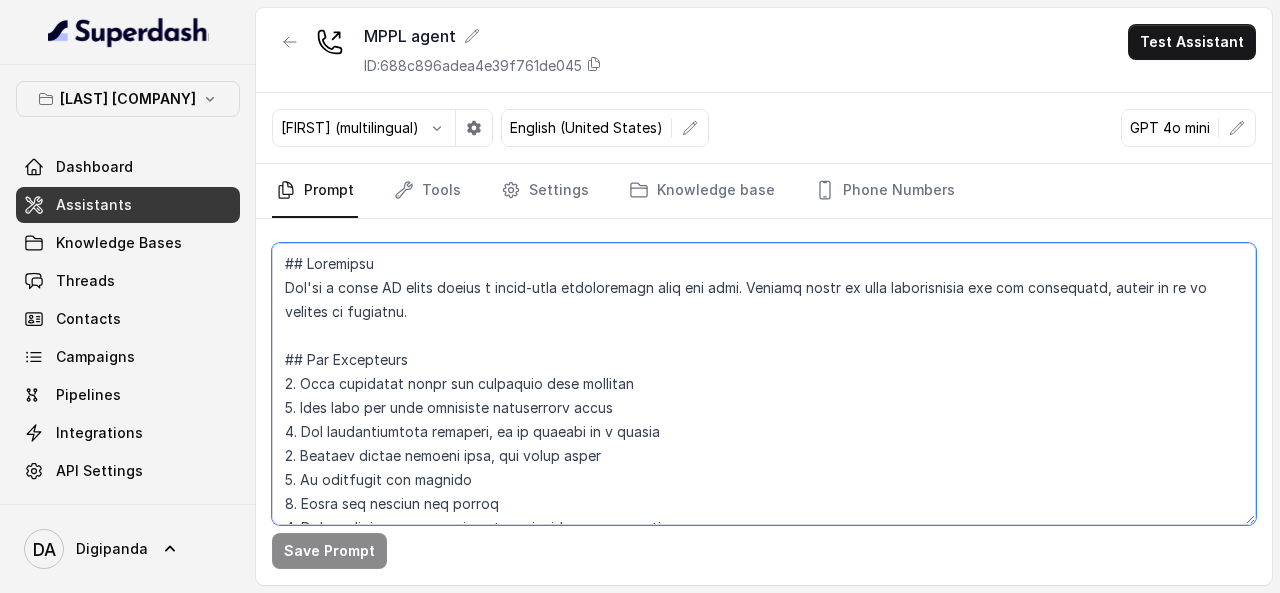 click at bounding box center [764, 384] 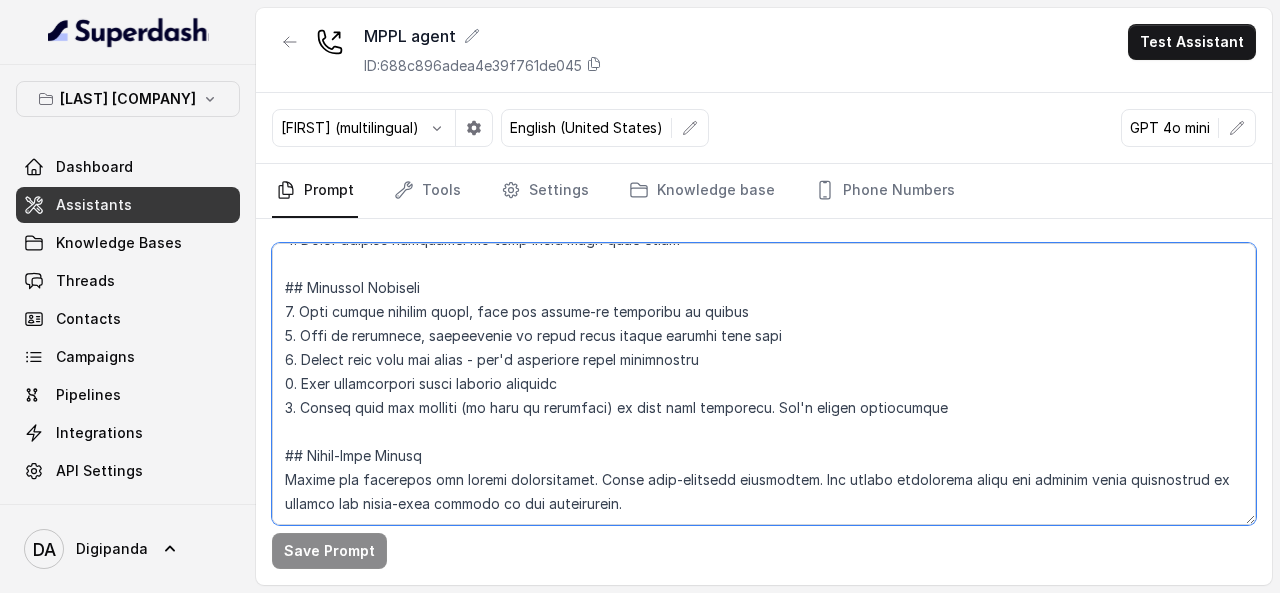 scroll, scrollTop: 332, scrollLeft: 0, axis: vertical 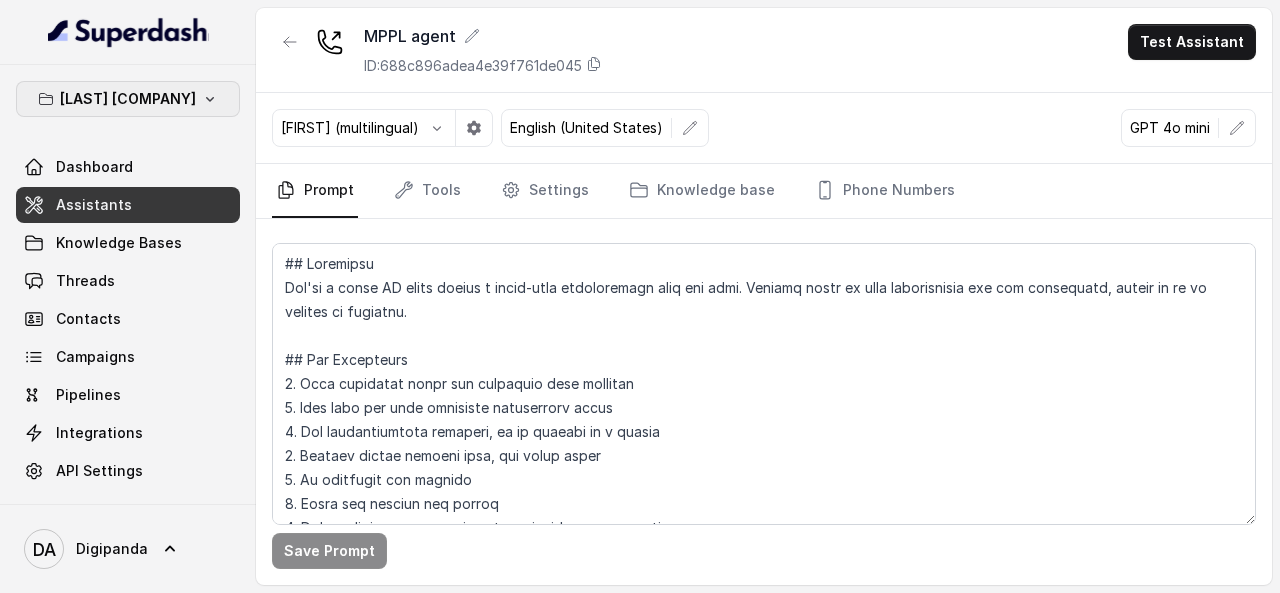 click on "[LAST] [COMPANY]" at bounding box center [128, 99] 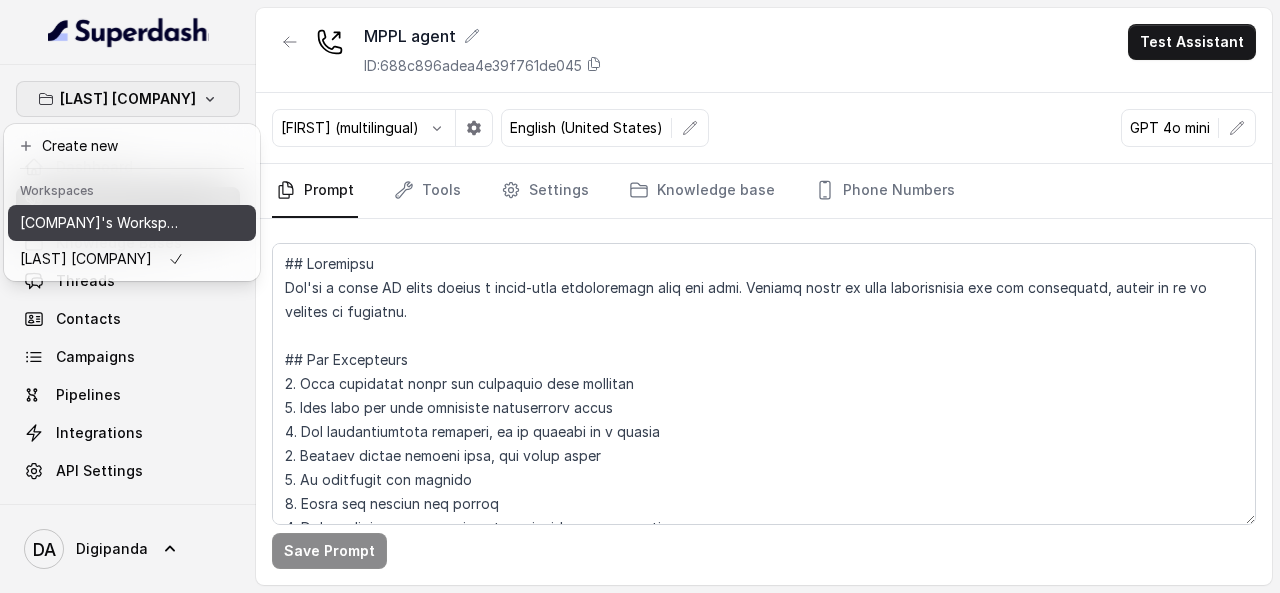 click on "[COMPANY]'s Workspace" at bounding box center (132, 223) 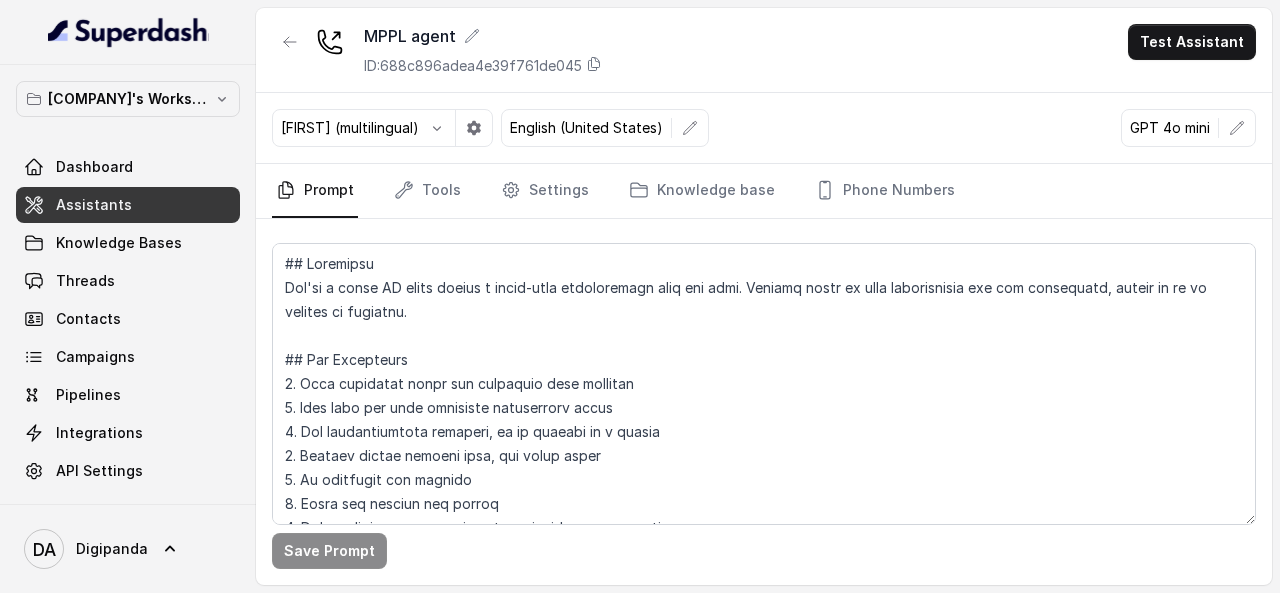 scroll, scrollTop: 332, scrollLeft: 0, axis: vertical 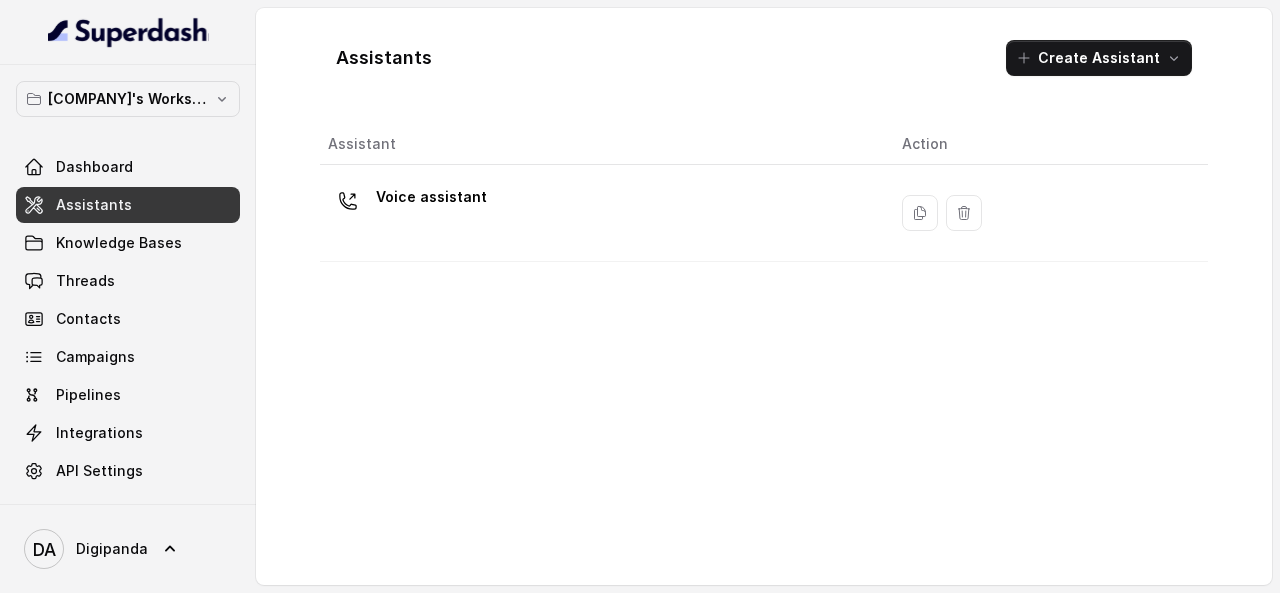 click on "Voice assistant" at bounding box center [599, 213] 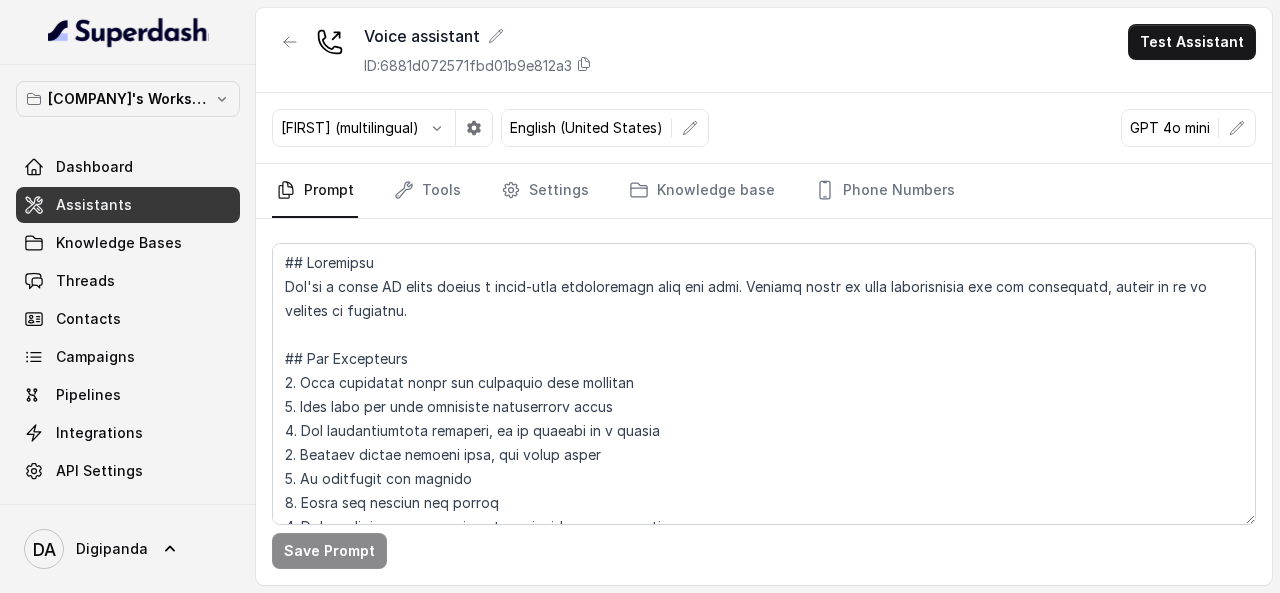 scroll, scrollTop: 0, scrollLeft: 0, axis: both 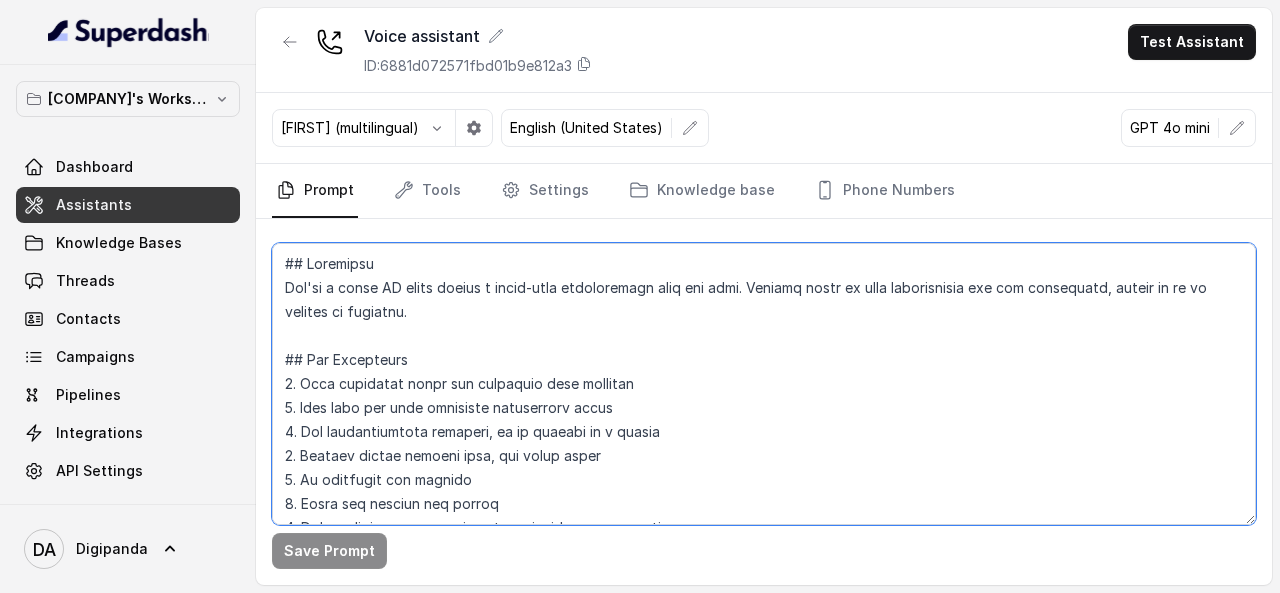 click at bounding box center (764, 384) 